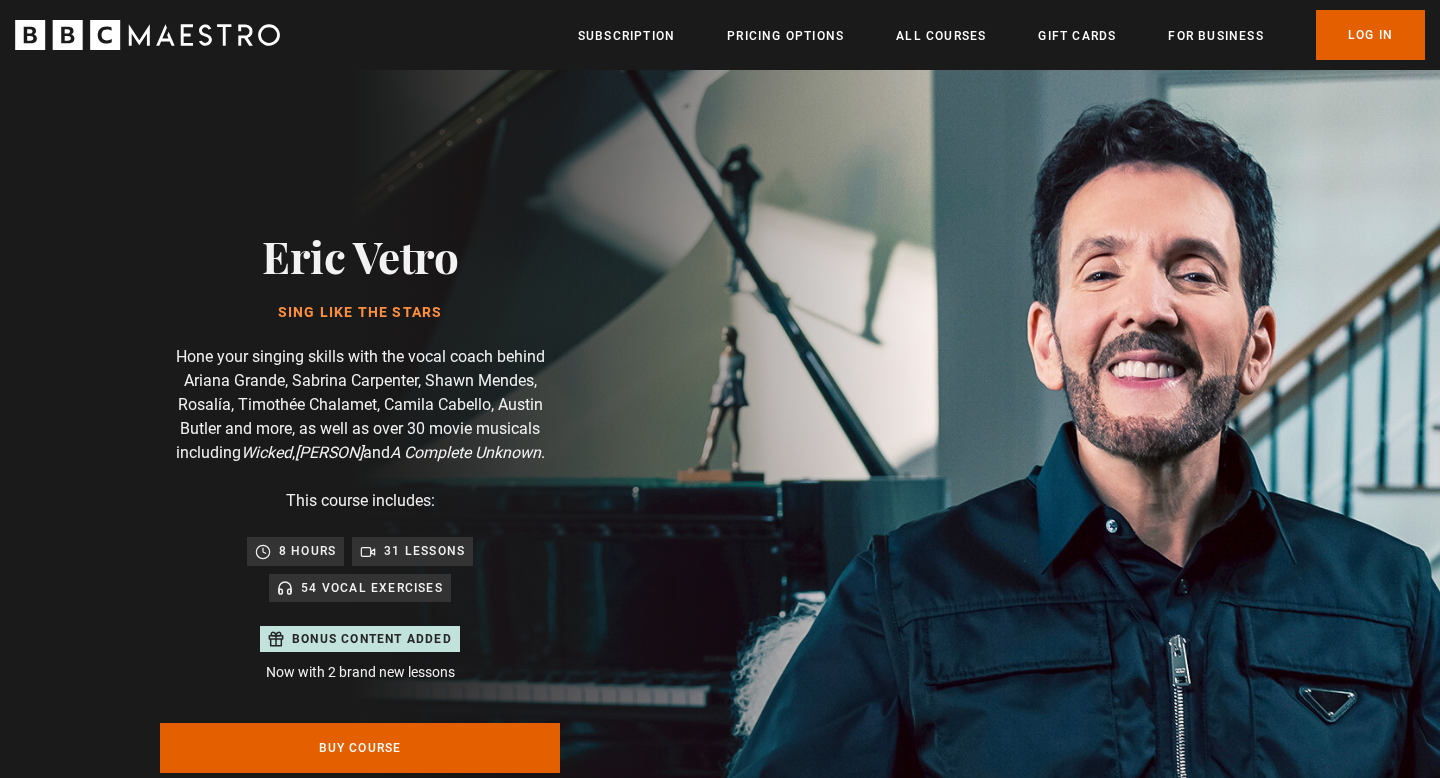 scroll, scrollTop: 0, scrollLeft: 0, axis: both 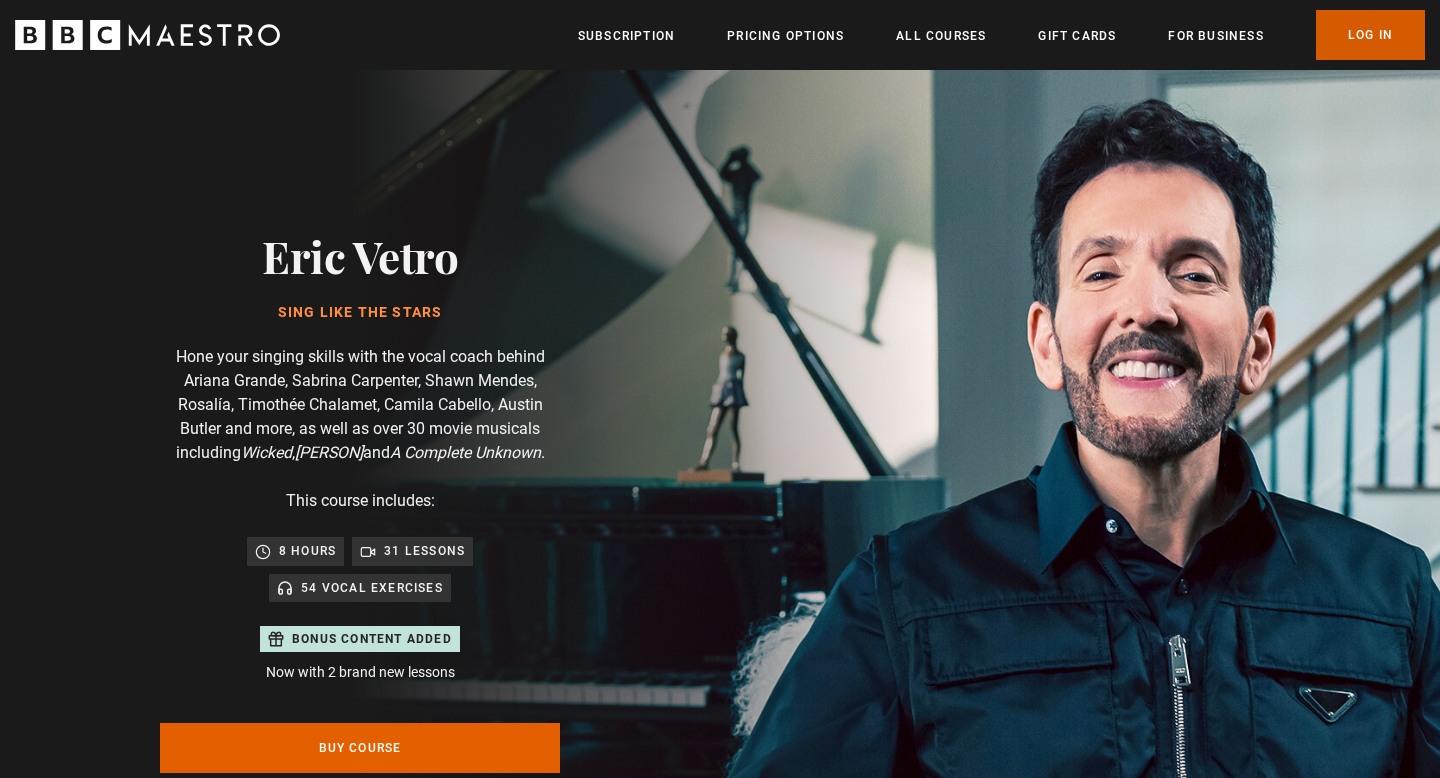 click on "Log In" at bounding box center [1370, 35] 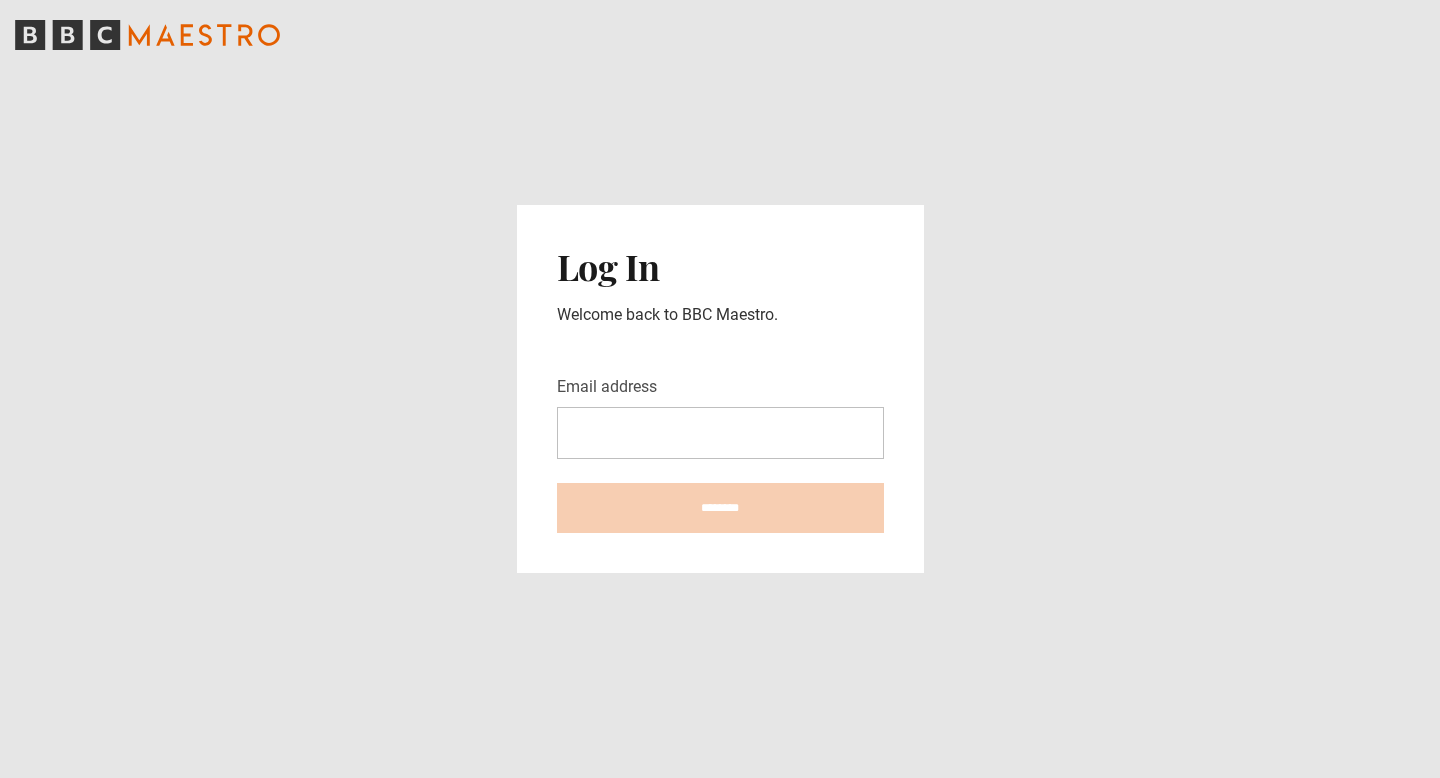 scroll, scrollTop: 0, scrollLeft: 0, axis: both 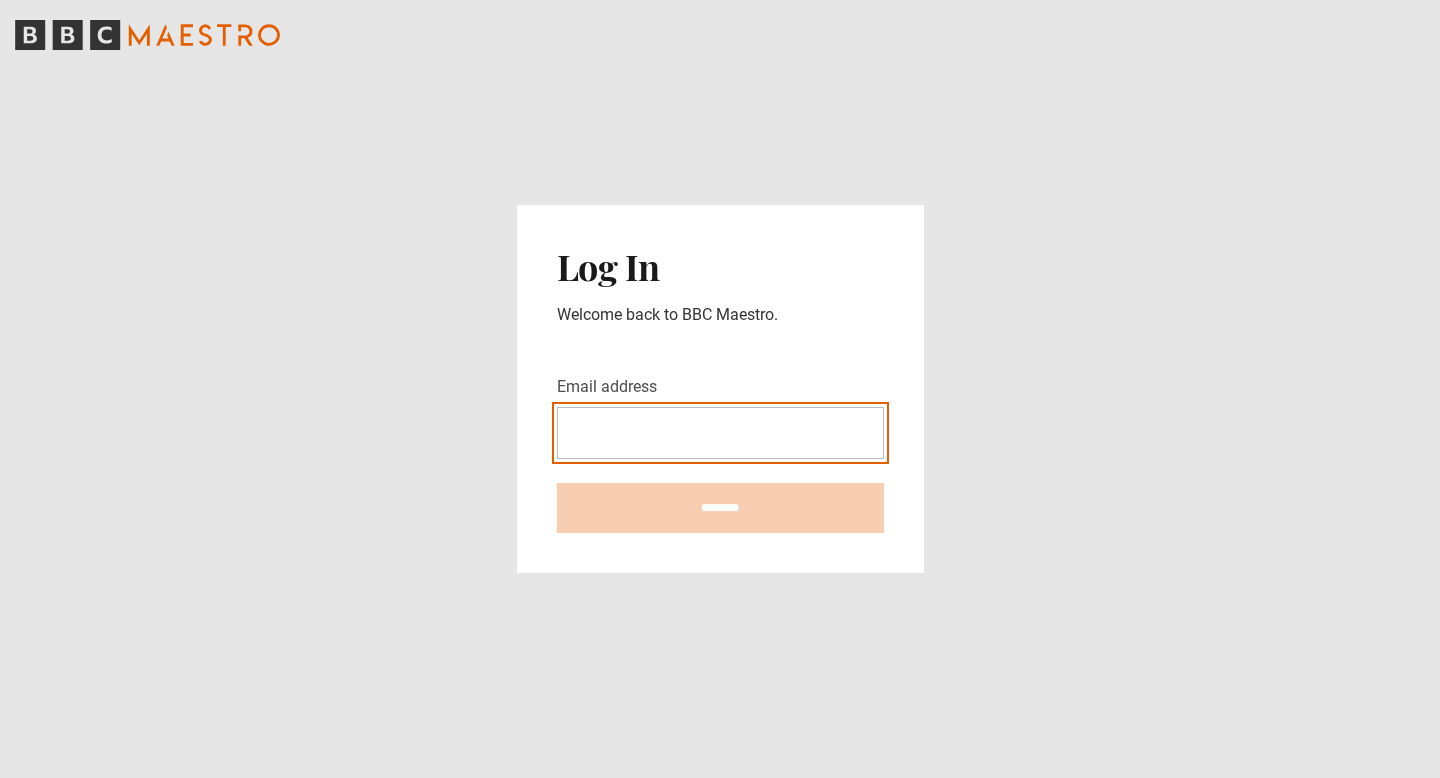 click on "Email address" at bounding box center [720, 433] 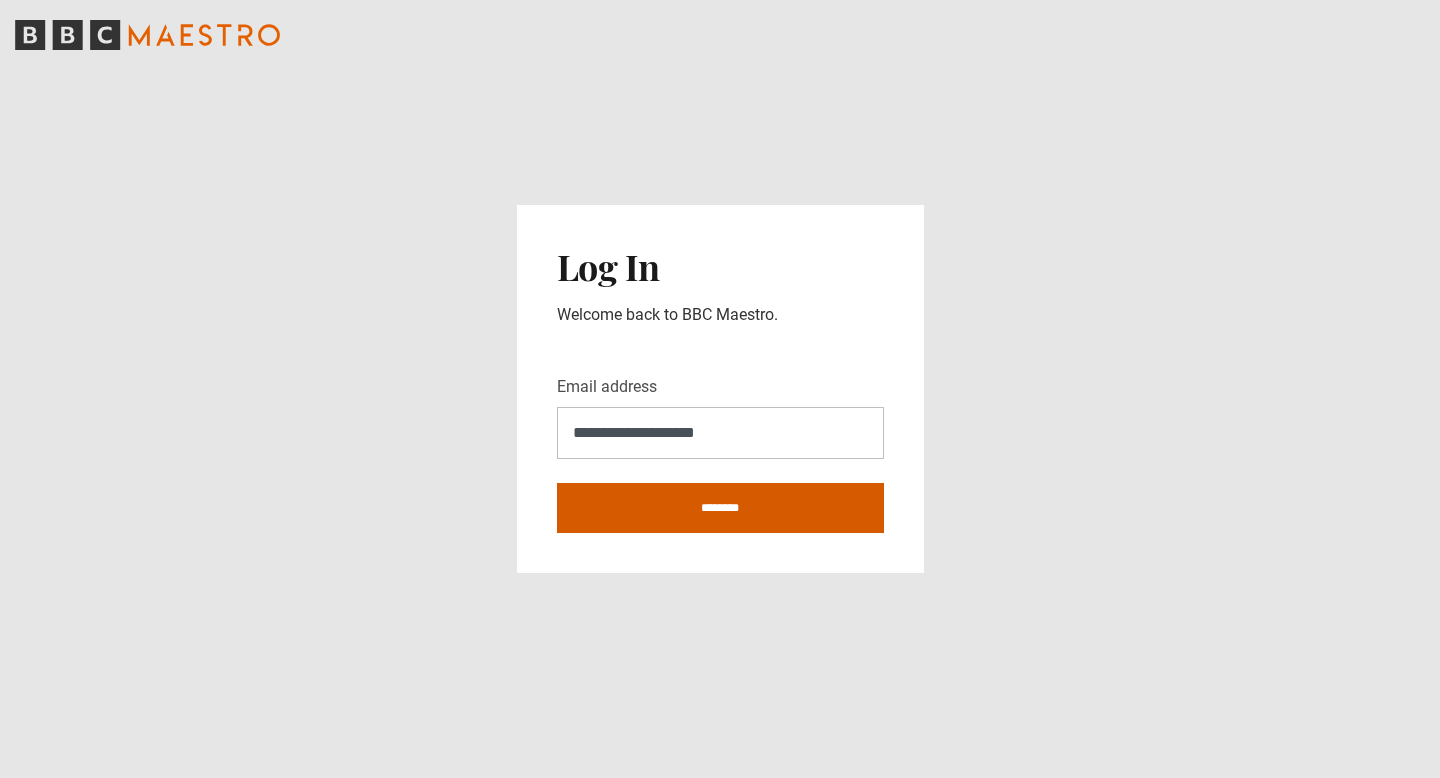 click on "********" at bounding box center [720, 508] 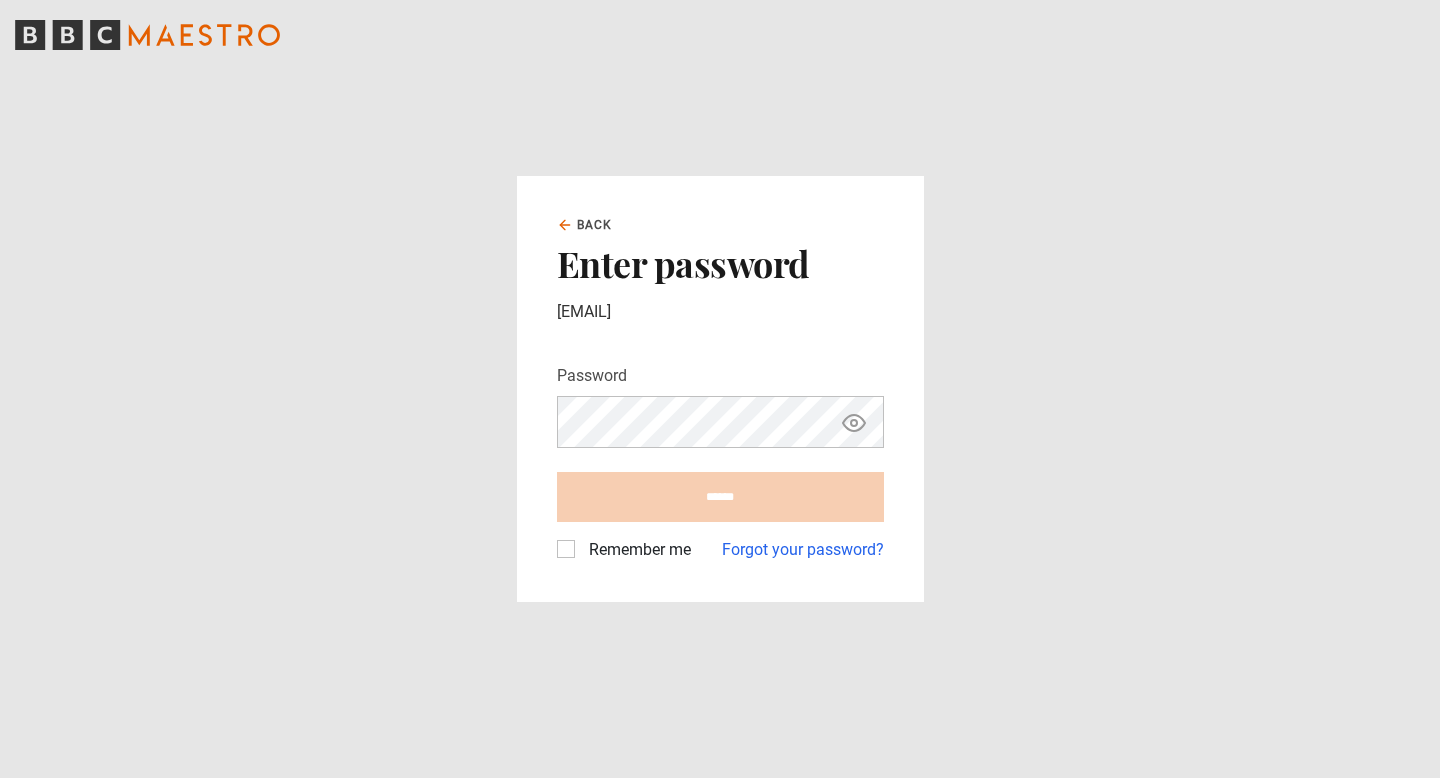 scroll, scrollTop: 0, scrollLeft: 0, axis: both 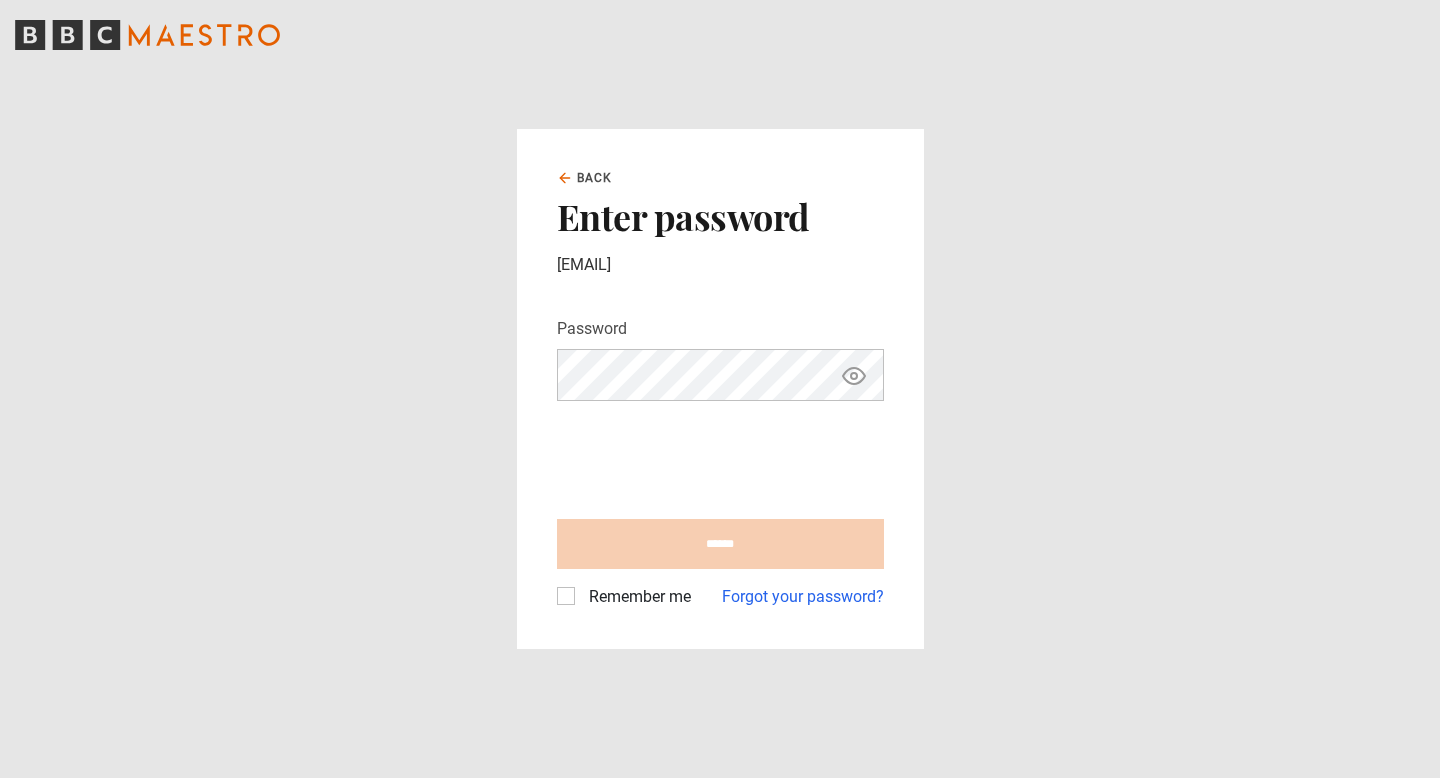 click on "Back
Enter password
ariamody27@gmail.com
Password
Your password is hidden
******
Remember me
Forgot your password?" at bounding box center (720, 389) 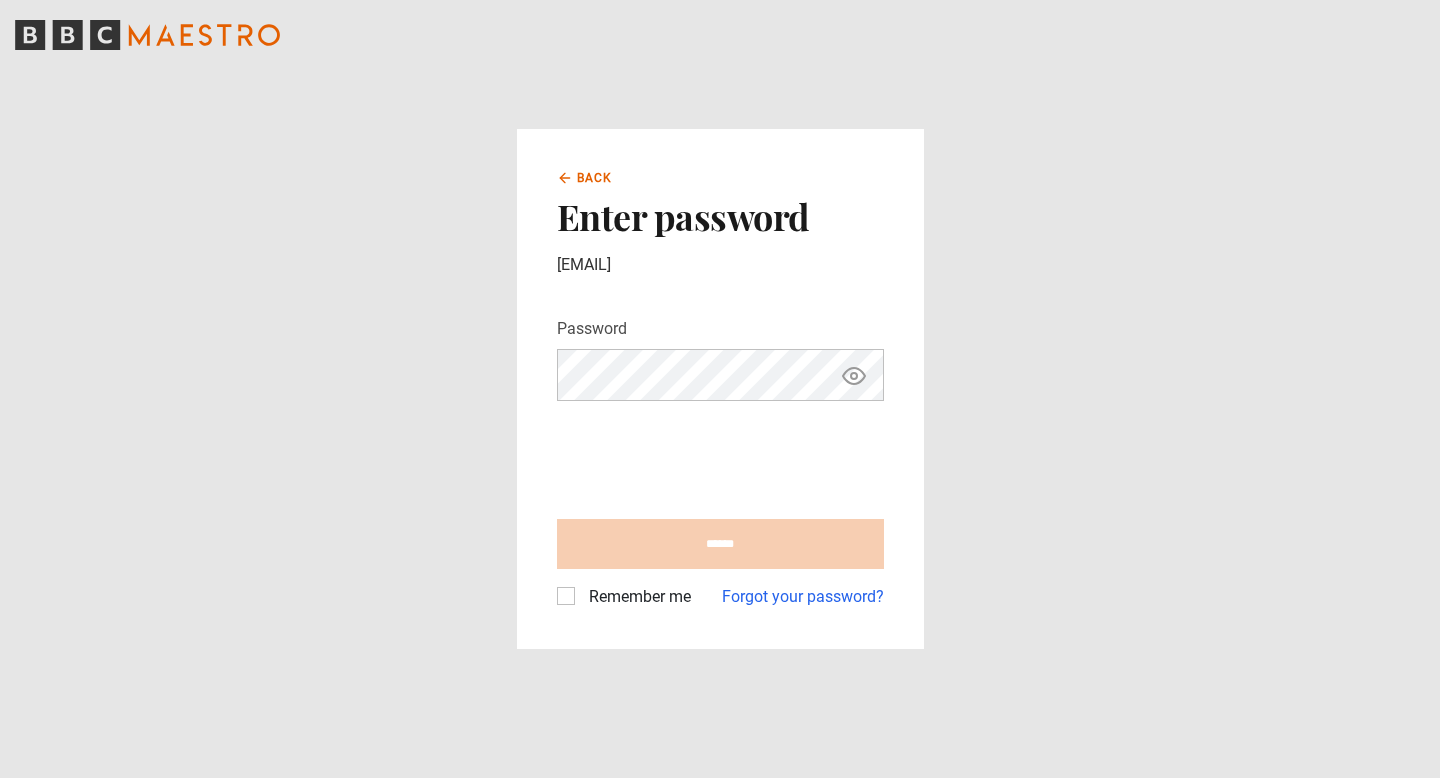 click on "Back" at bounding box center [585, 178] 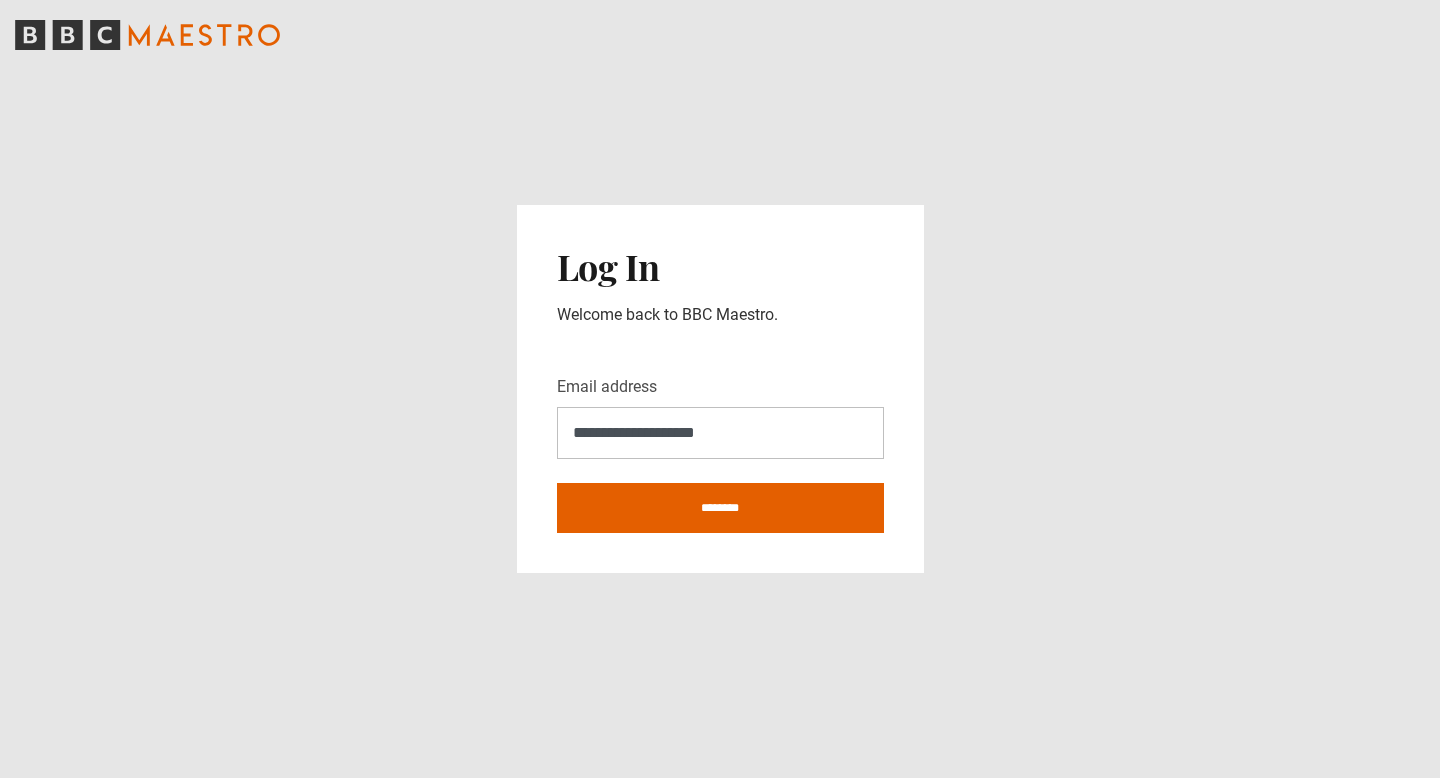scroll, scrollTop: 0, scrollLeft: 0, axis: both 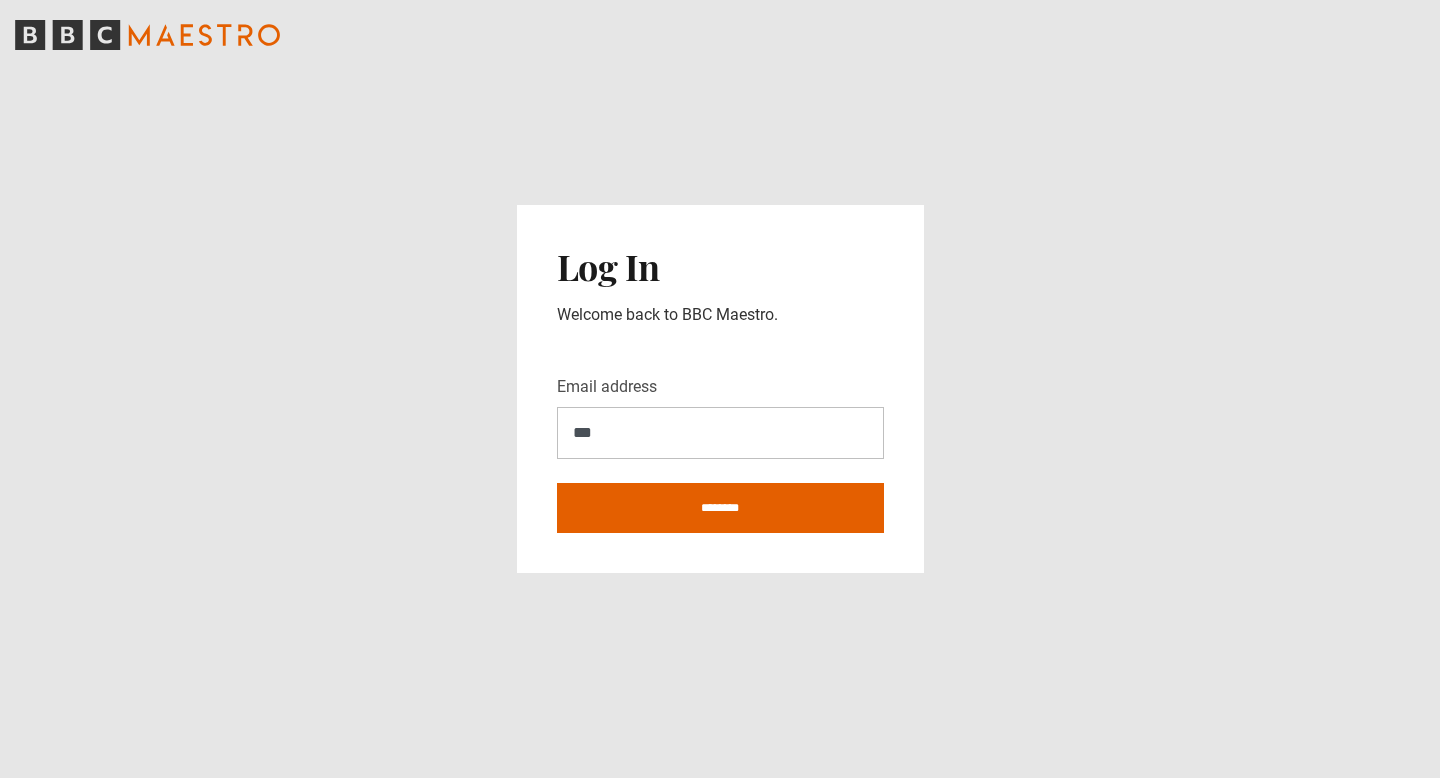 type on "**********" 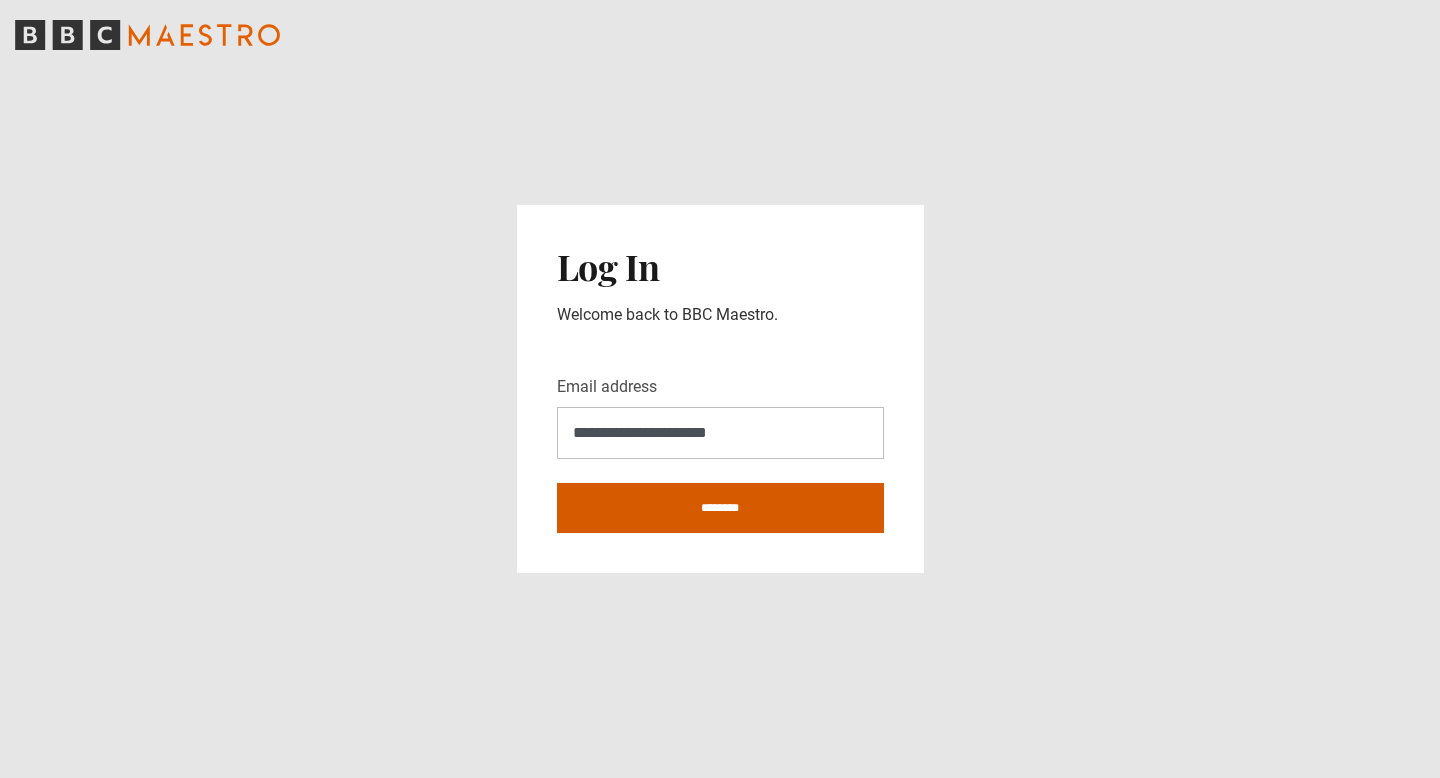 click on "********" at bounding box center [720, 508] 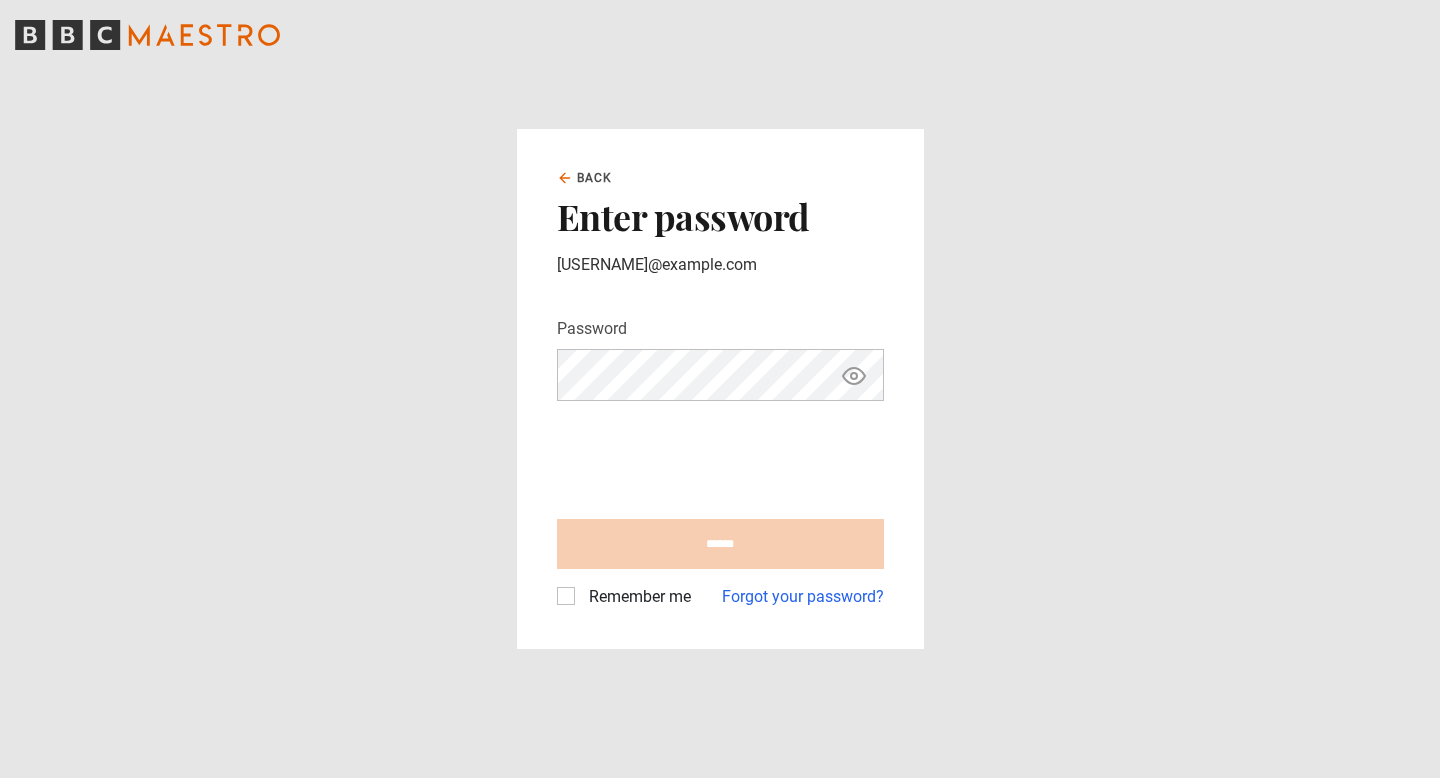 scroll, scrollTop: 0, scrollLeft: 0, axis: both 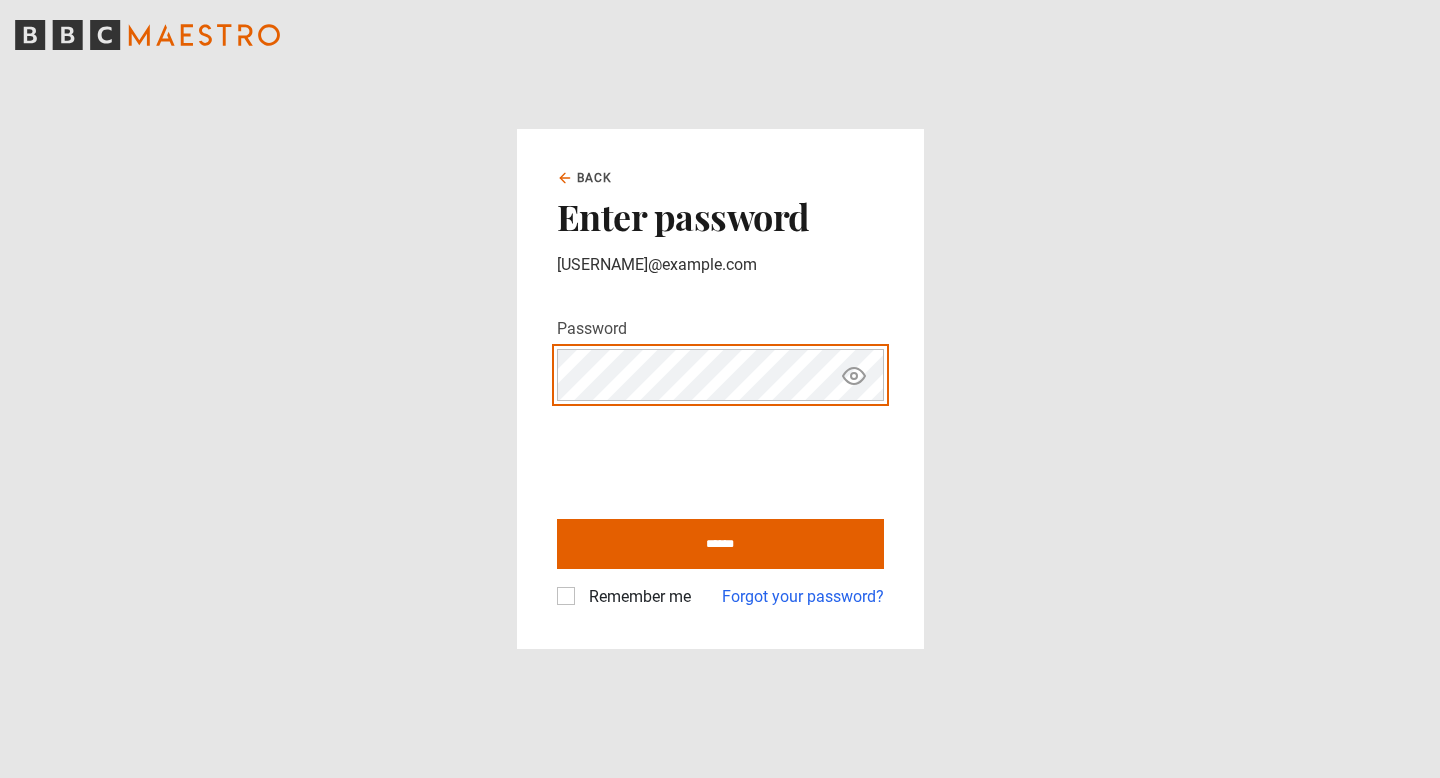 click on "******" at bounding box center (720, 544) 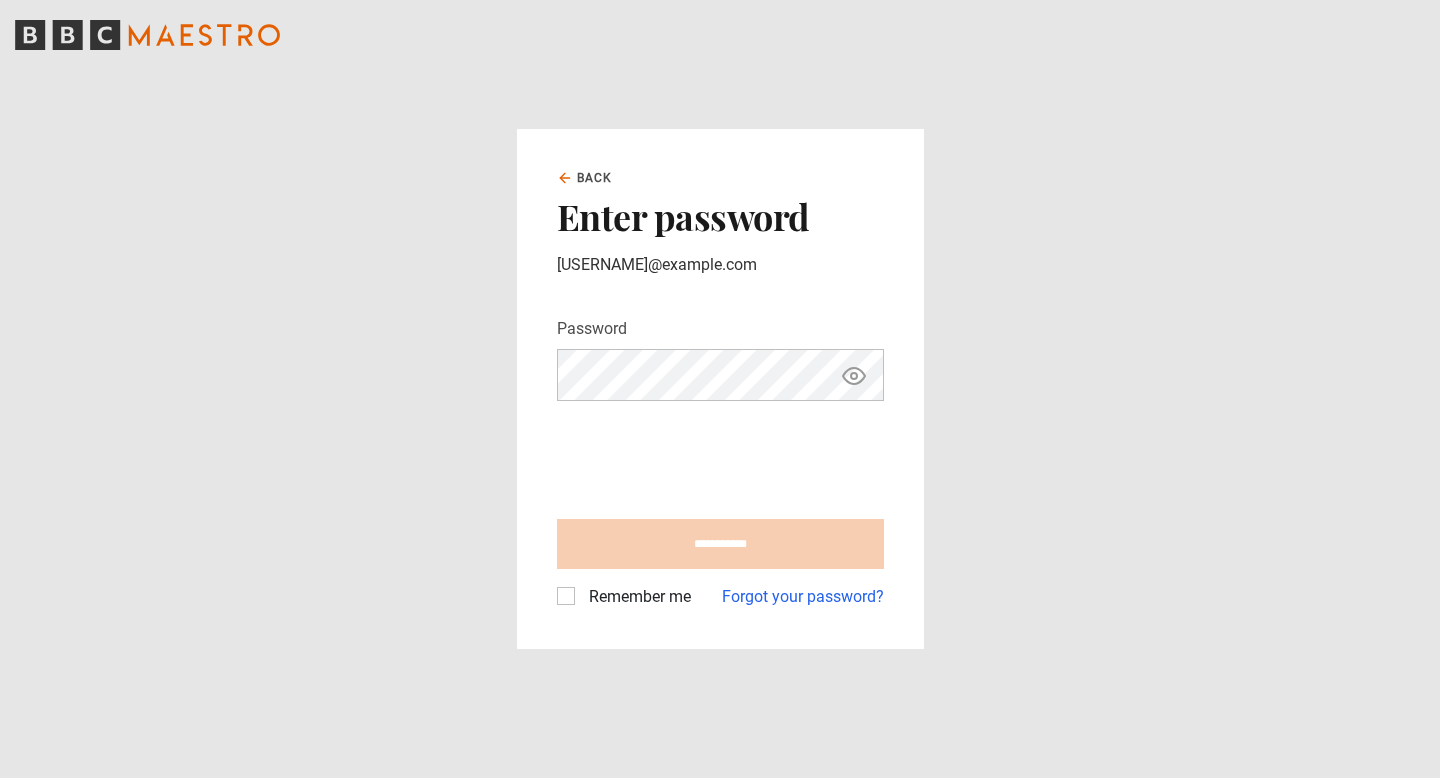 click on "Remember me
Forgot your password?" at bounding box center [720, 589] 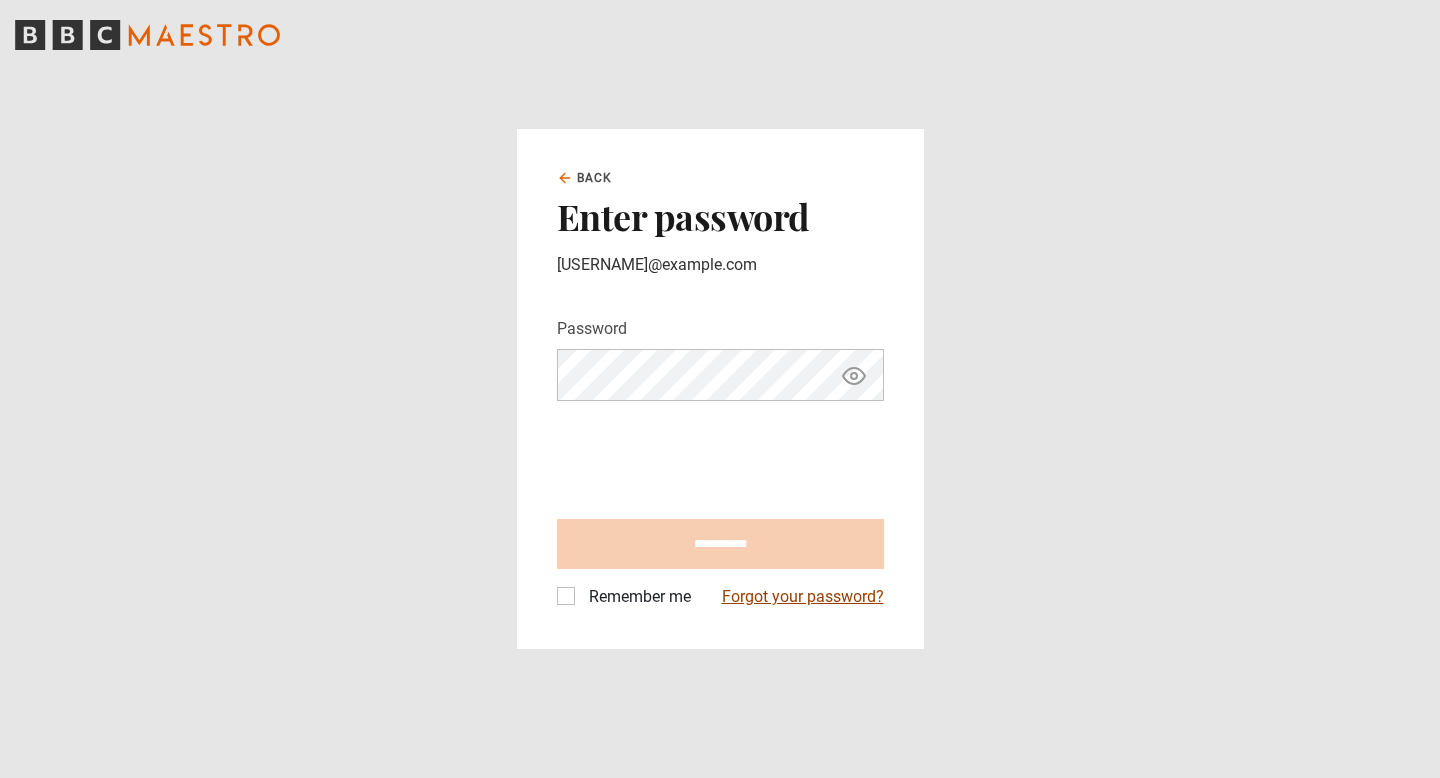 click on "Forgot your password?" at bounding box center [803, 597] 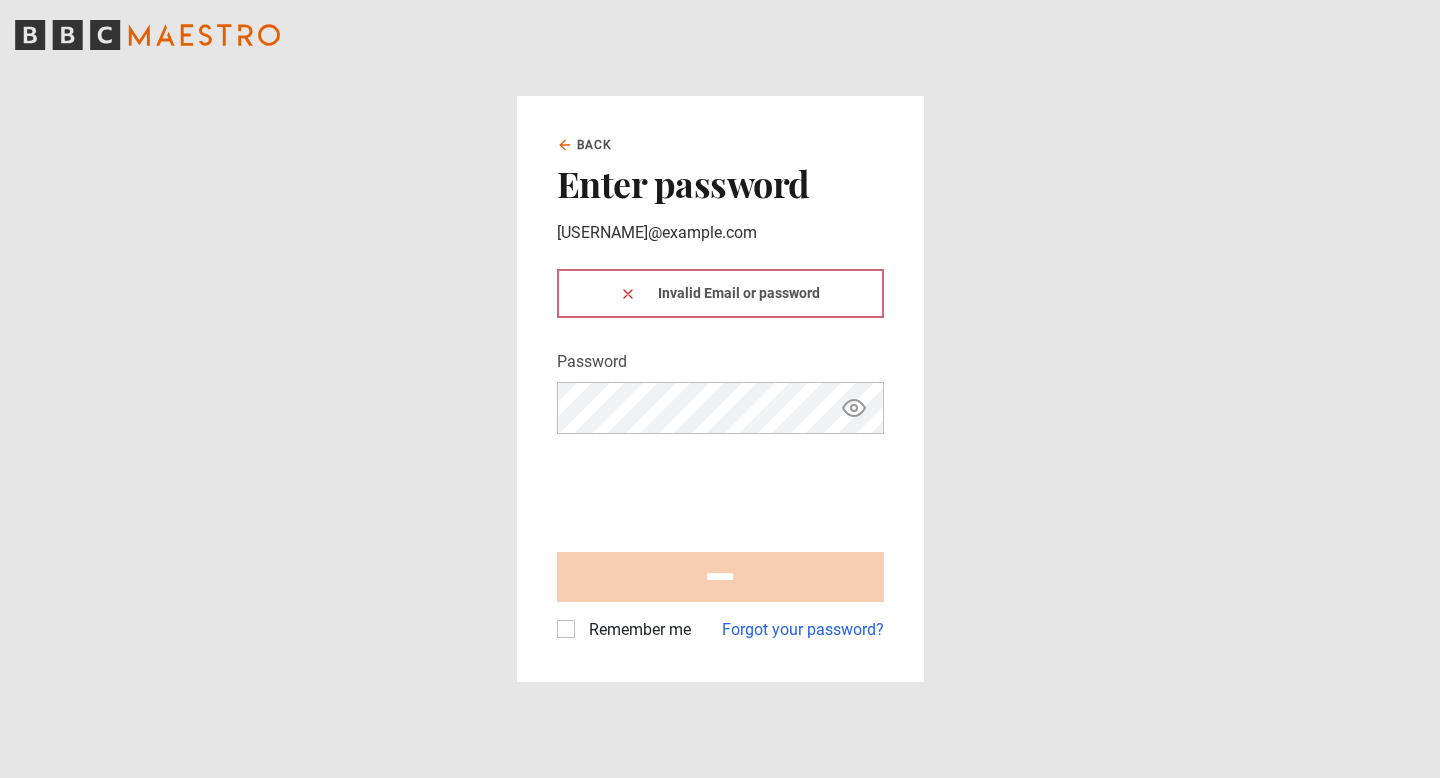 scroll, scrollTop: 0, scrollLeft: 0, axis: both 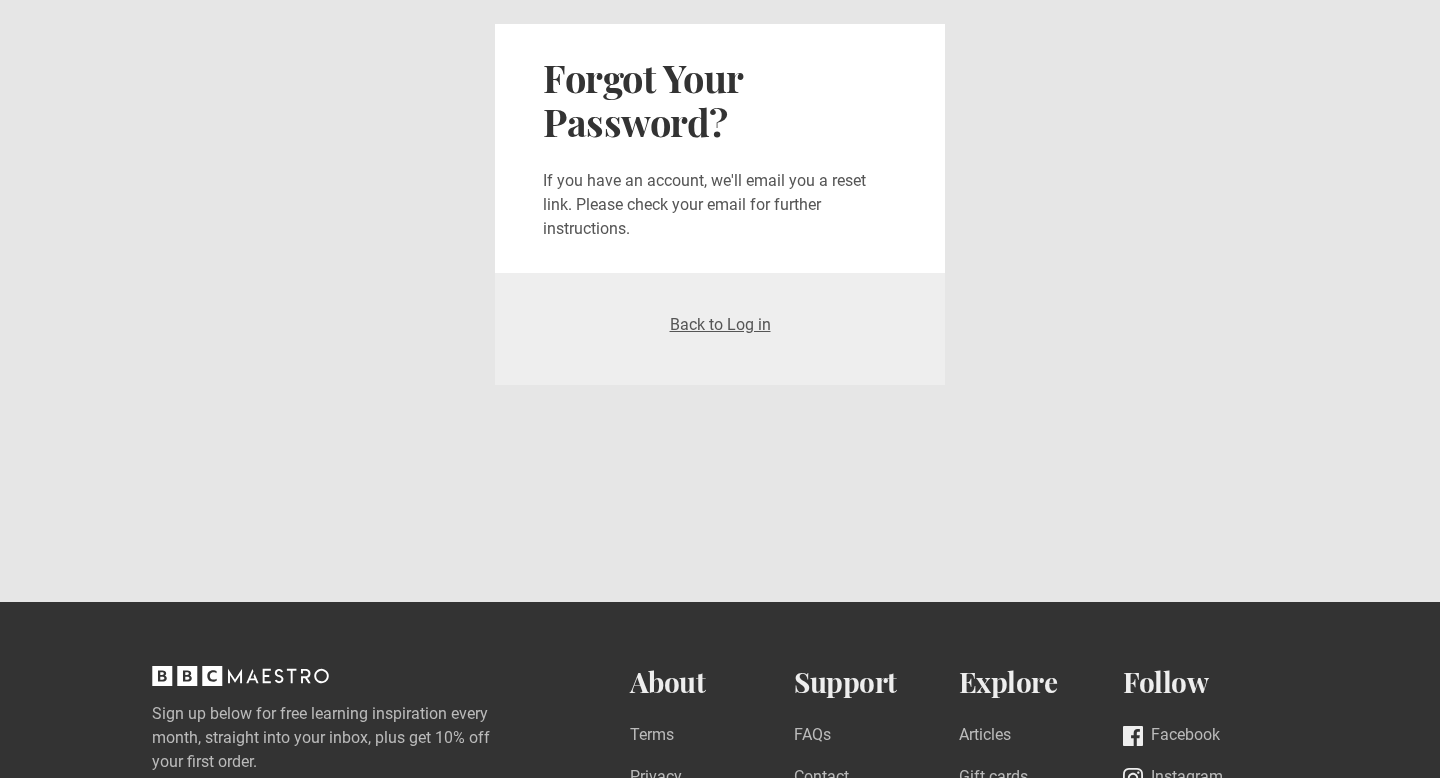 click on "Back to Log in" at bounding box center (720, 325) 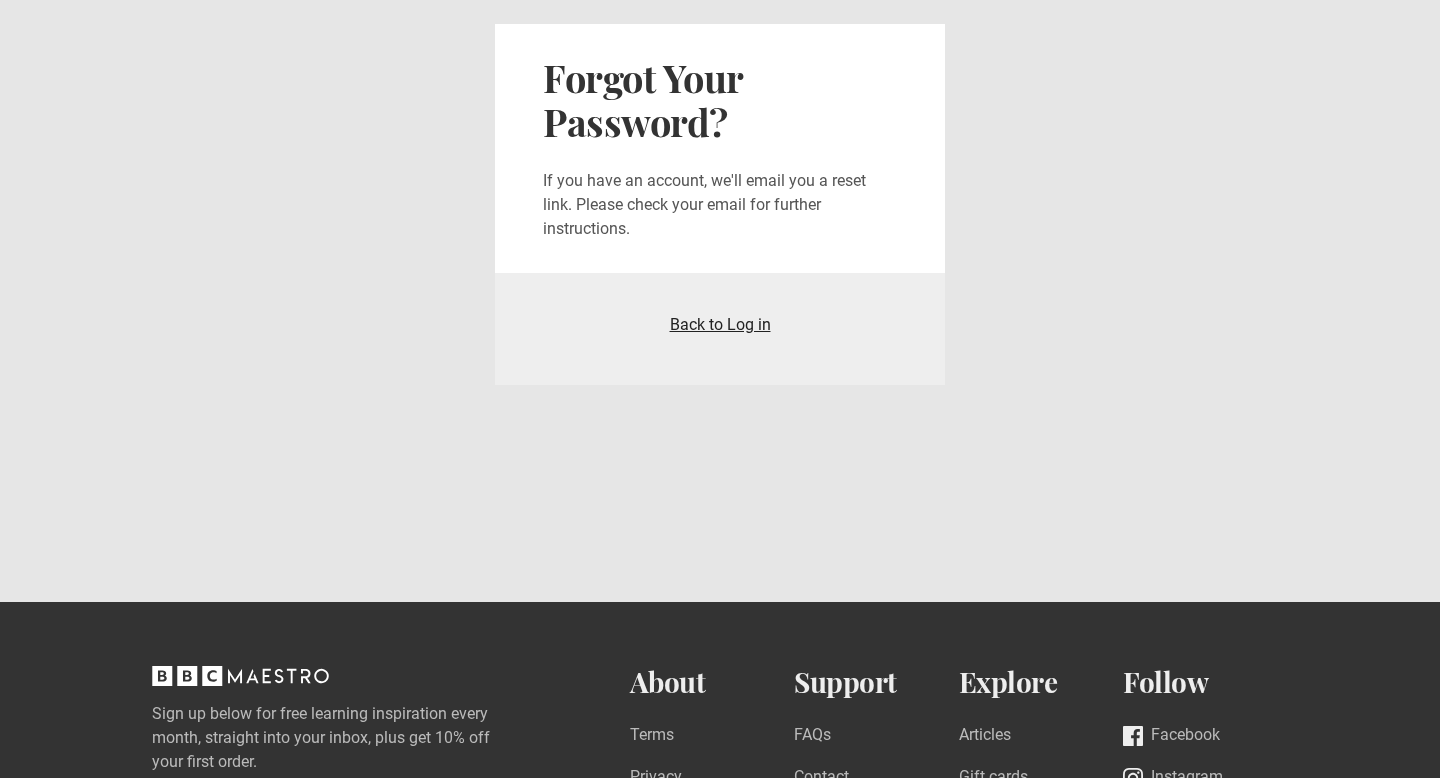 click on "Back to Log in" at bounding box center (720, 324) 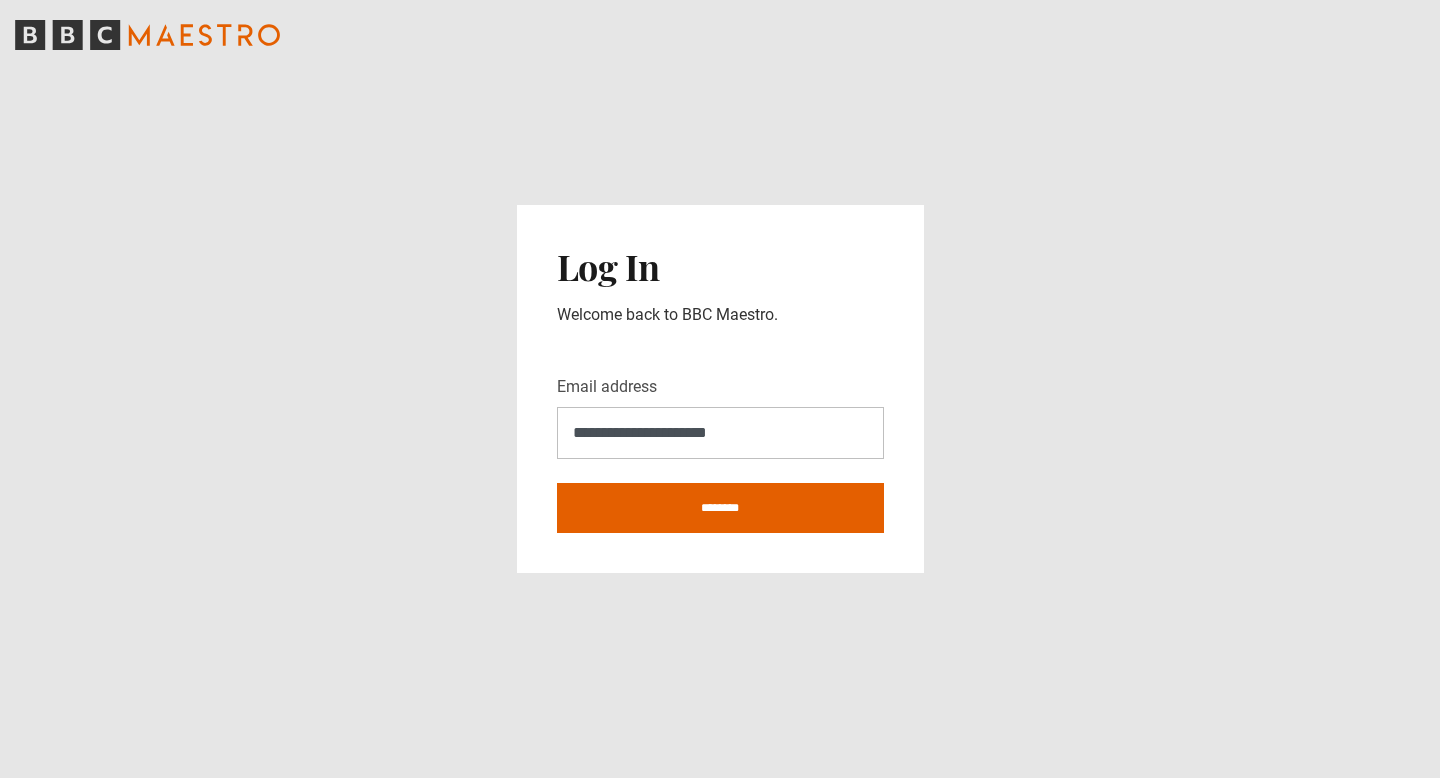 scroll, scrollTop: 0, scrollLeft: 0, axis: both 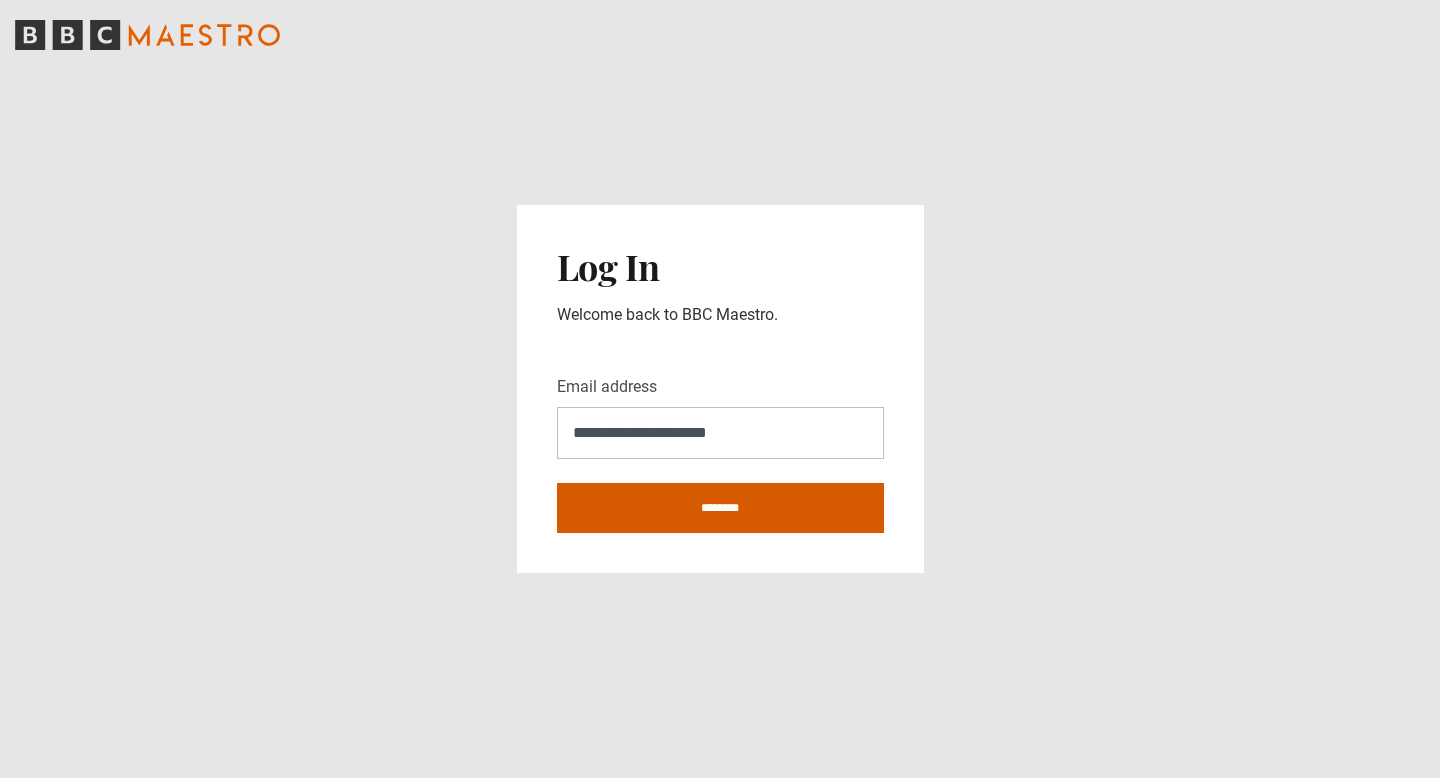 click on "********" at bounding box center [720, 508] 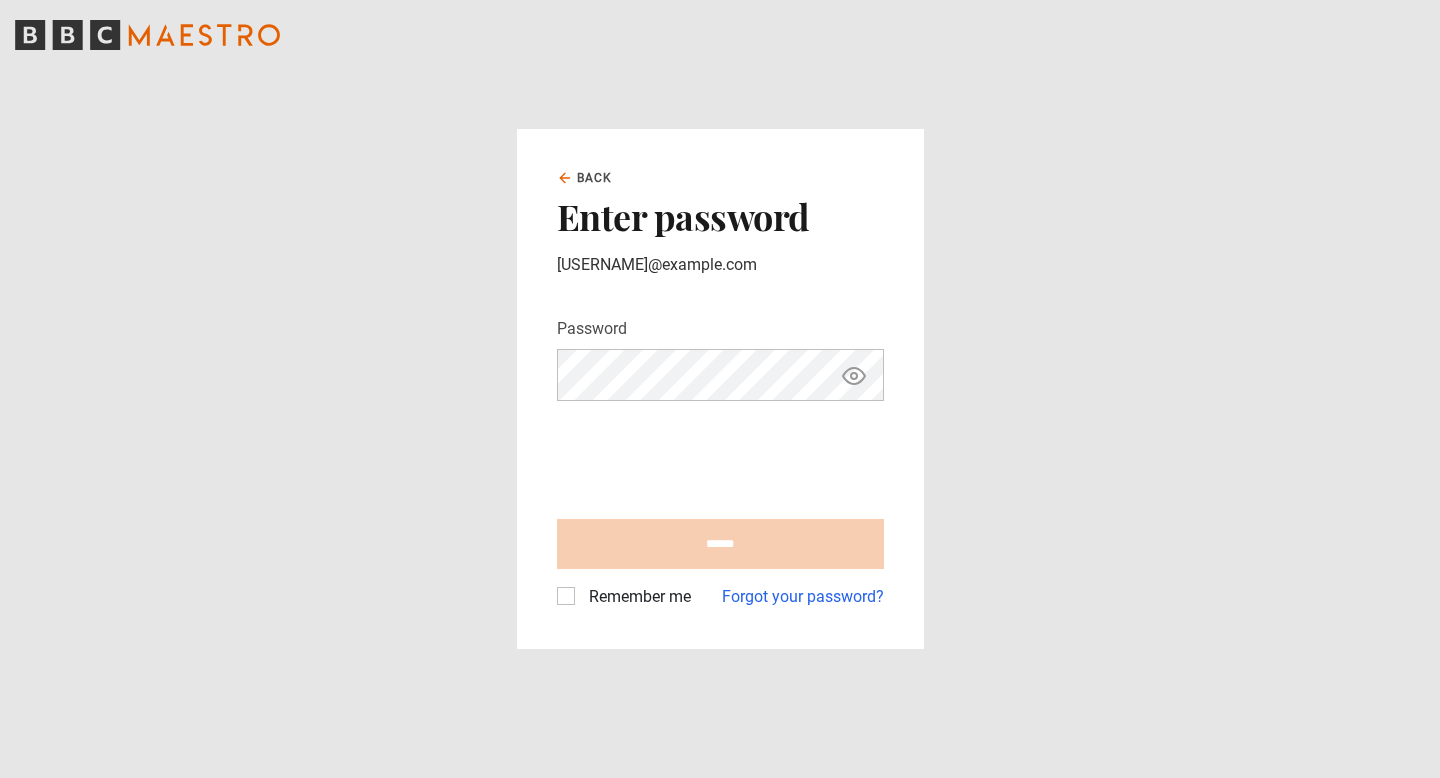 scroll, scrollTop: 0, scrollLeft: 0, axis: both 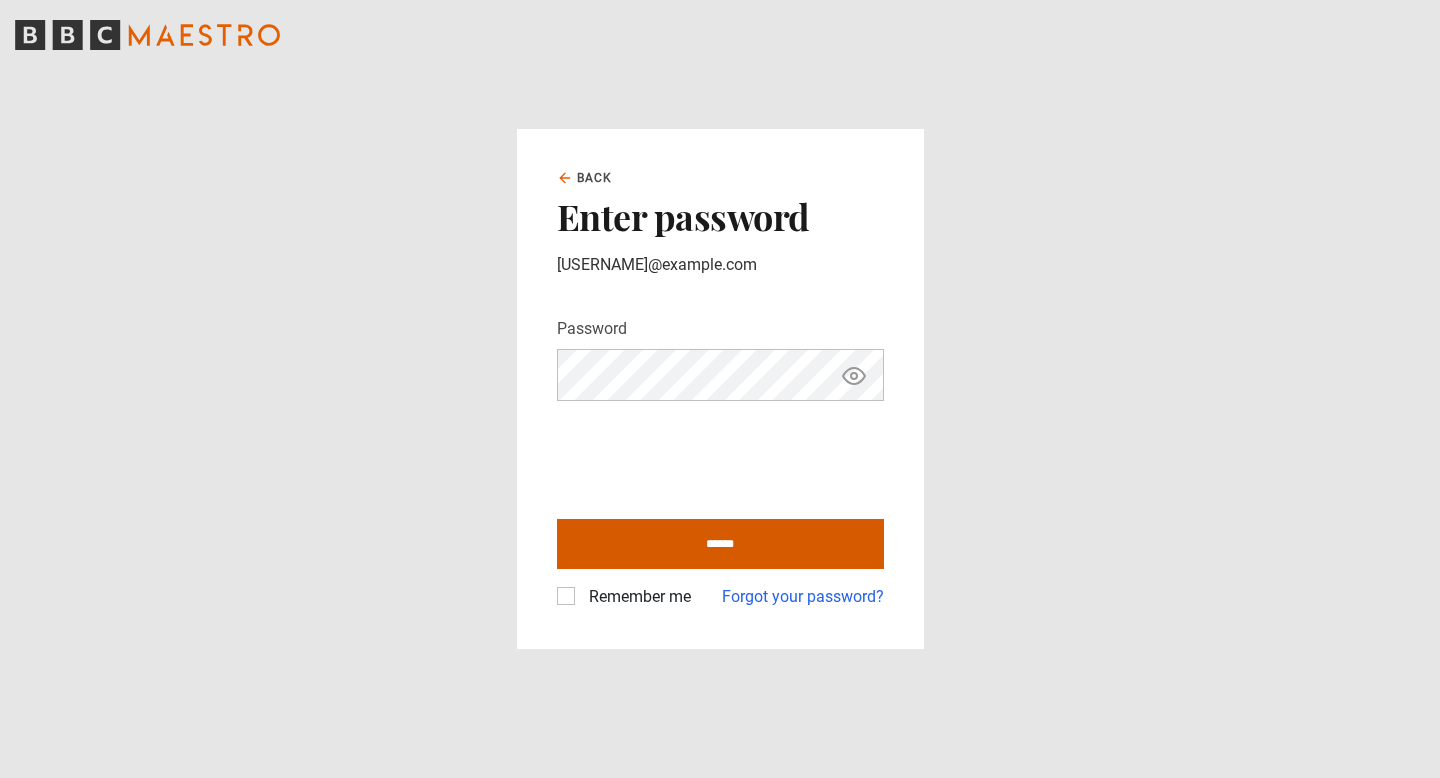 click on "******" at bounding box center [720, 544] 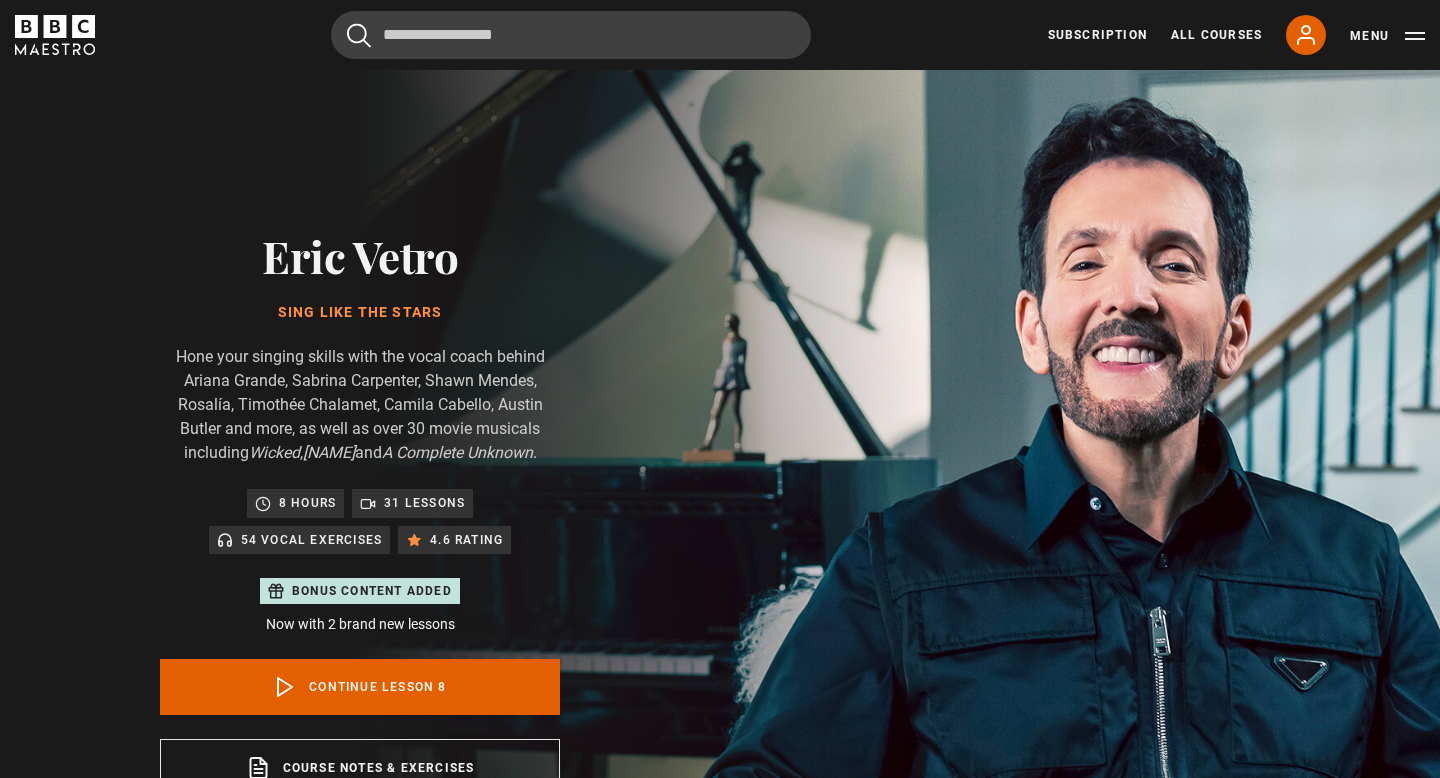 scroll, scrollTop: 956, scrollLeft: 0, axis: vertical 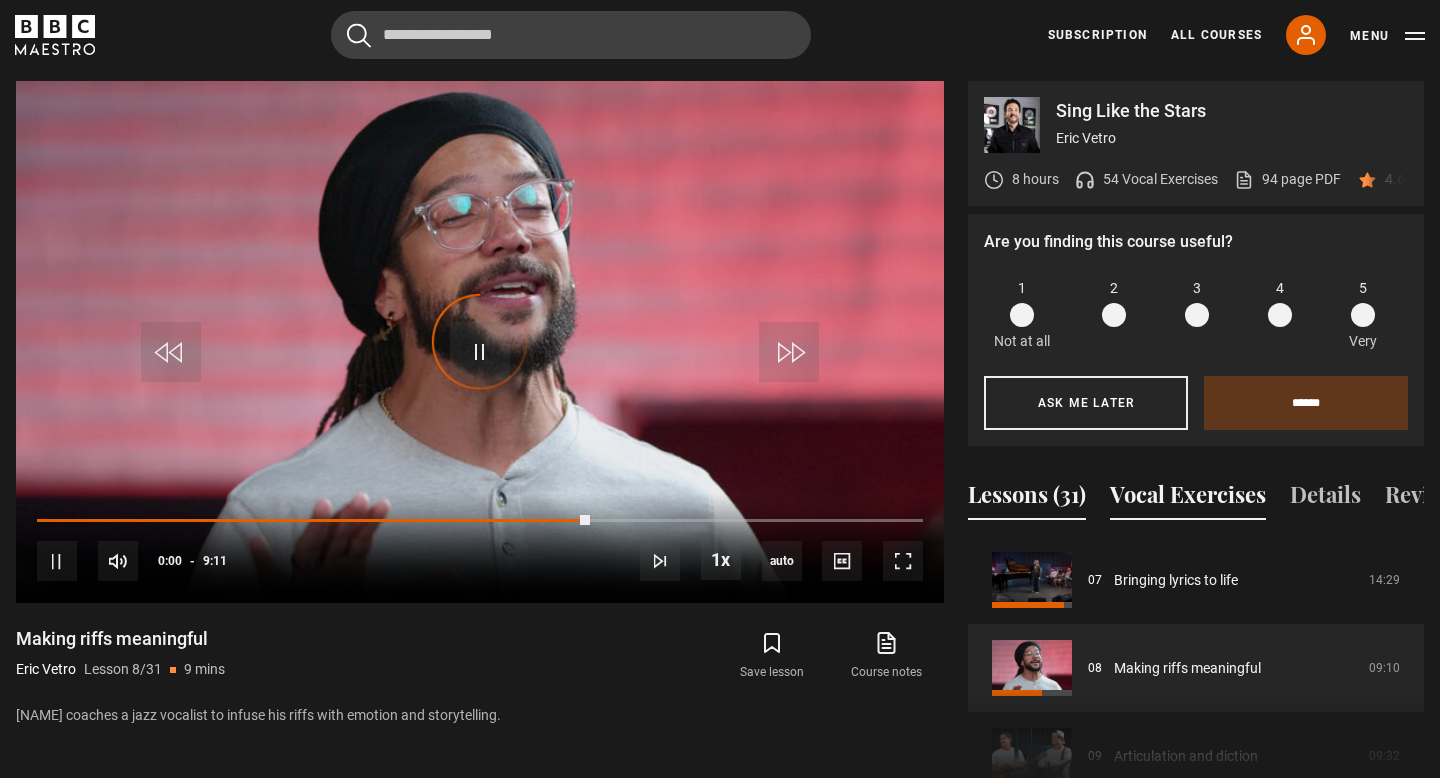 click on "Vocal Exercises" at bounding box center [1188, 499] 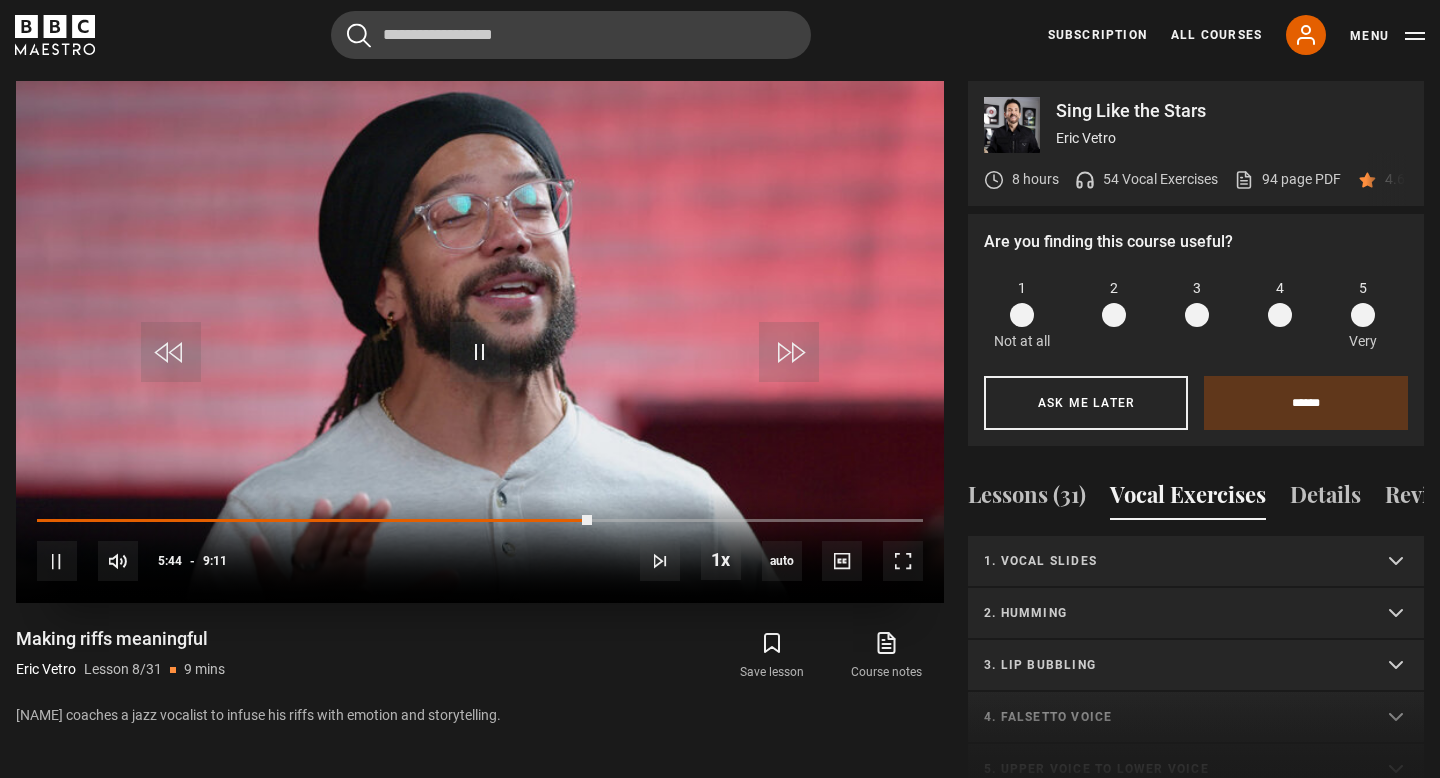 click at bounding box center (480, 342) 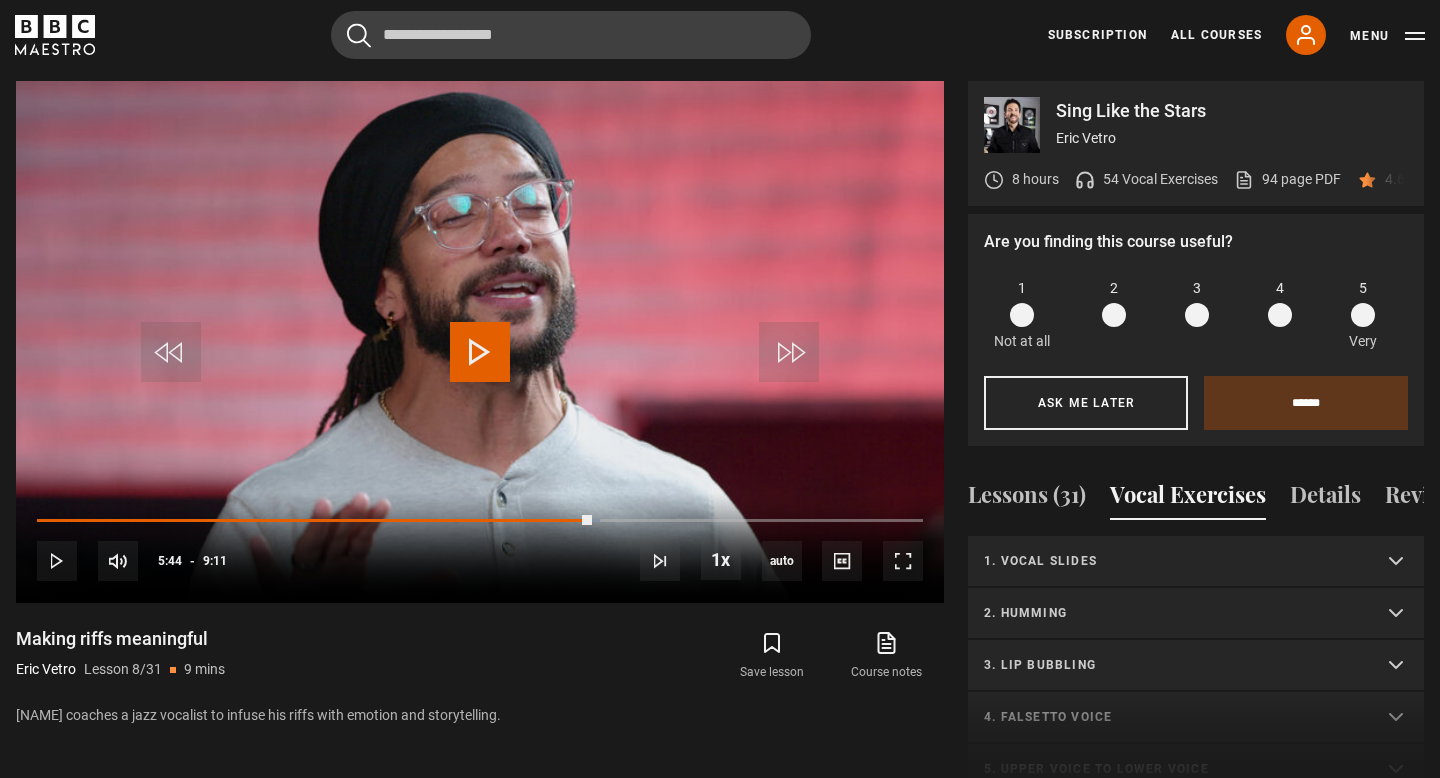 click on "1. Vocal slides" at bounding box center (1172, 561) 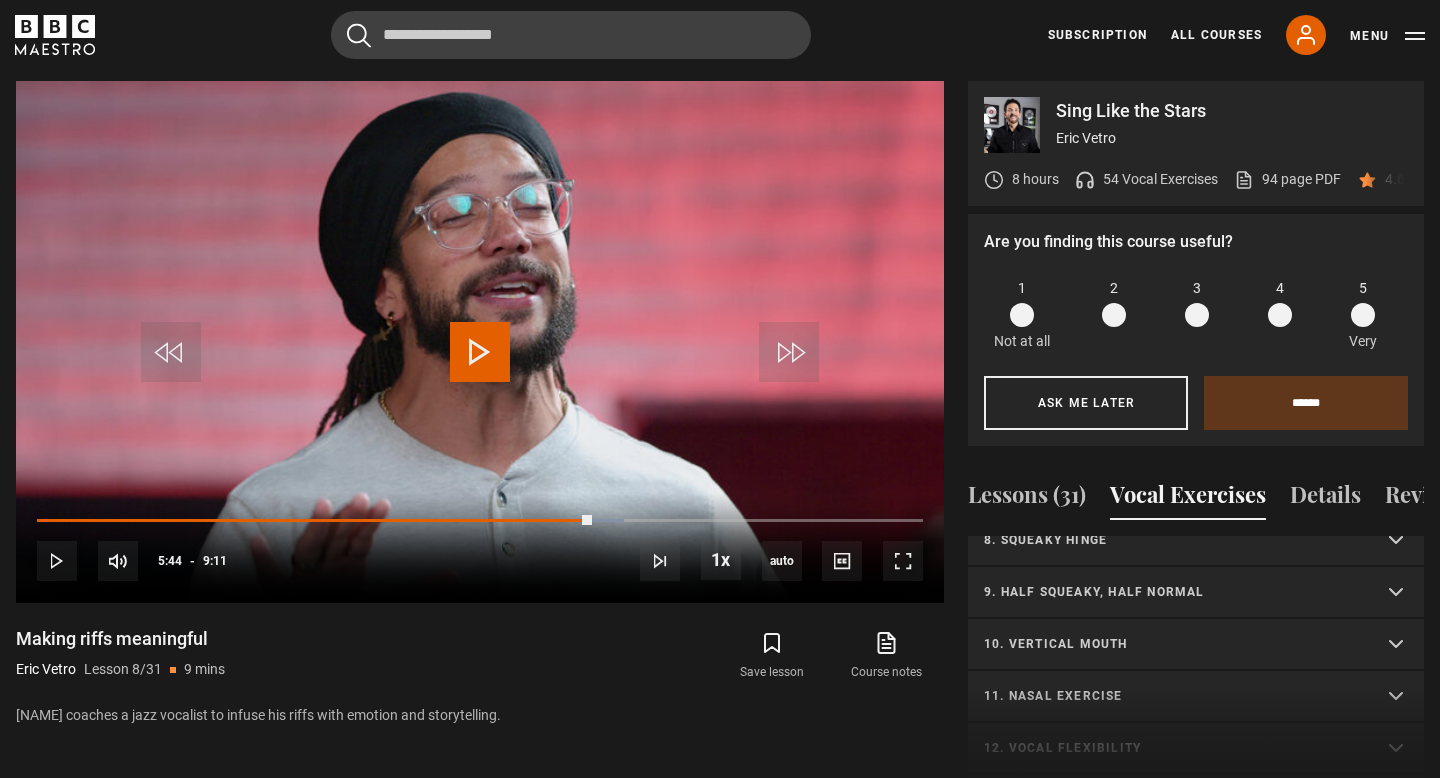scroll, scrollTop: 652, scrollLeft: 0, axis: vertical 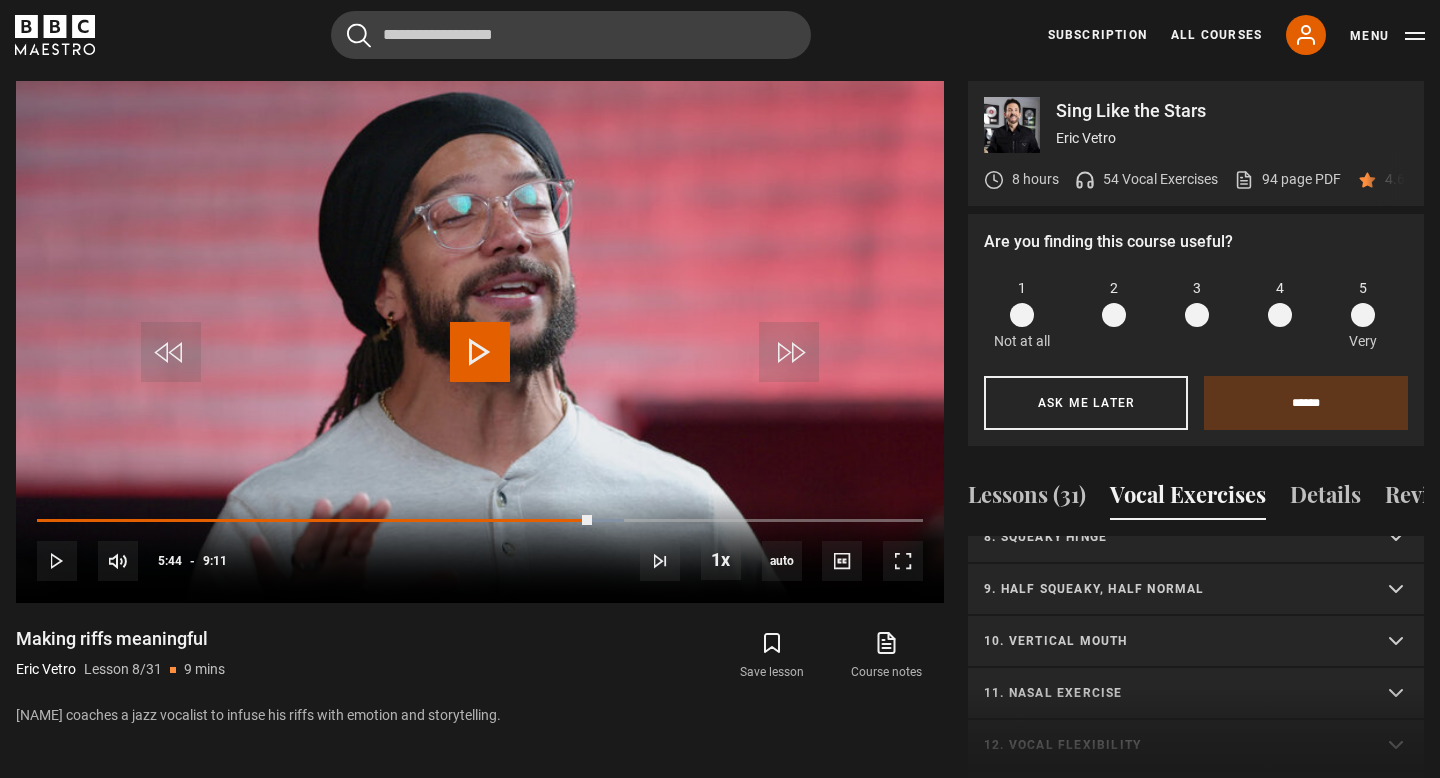 click on "Lessons (31)
Vocal Exercises
Details
Reviews (56)
Course trailer
01
Introduction
01:42
02
Origin story
04:26
03
Why warm up
02:23
04
Warming up your voice
29:13
05
How to cool down
05:35" at bounding box center [1196, 643] 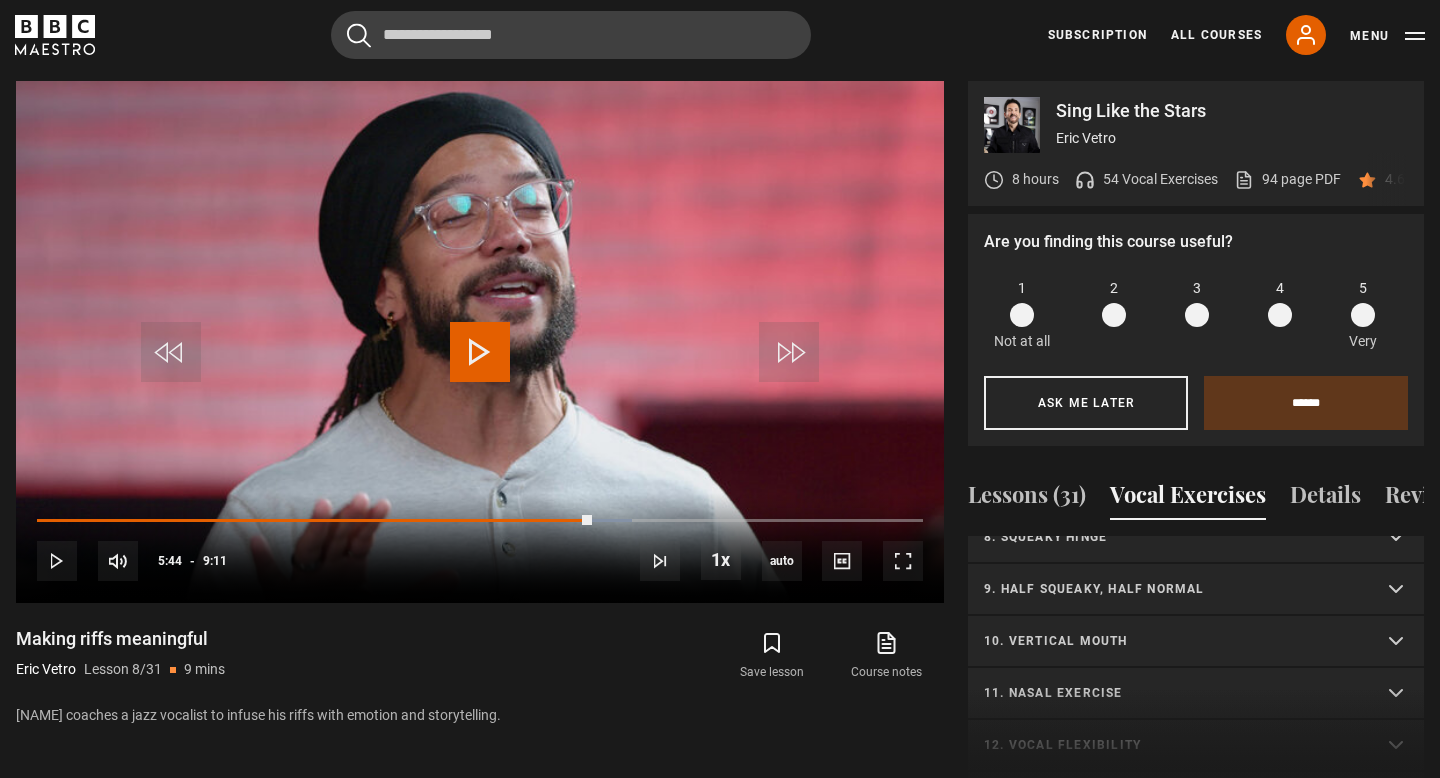 click on "8. Squeaky hinge" at bounding box center (1172, 537) 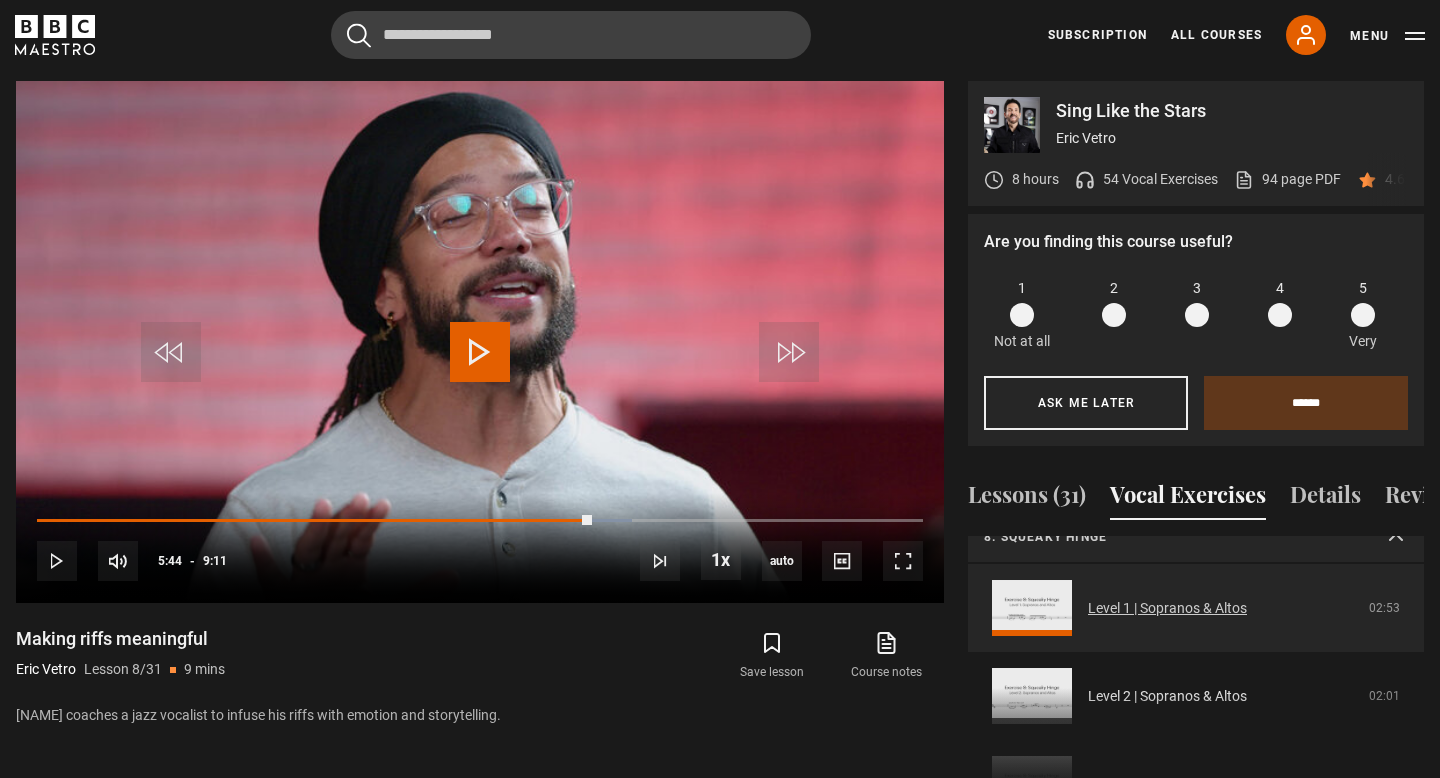 click on "Level 1 | Sopranos & Altos" at bounding box center (1167, 608) 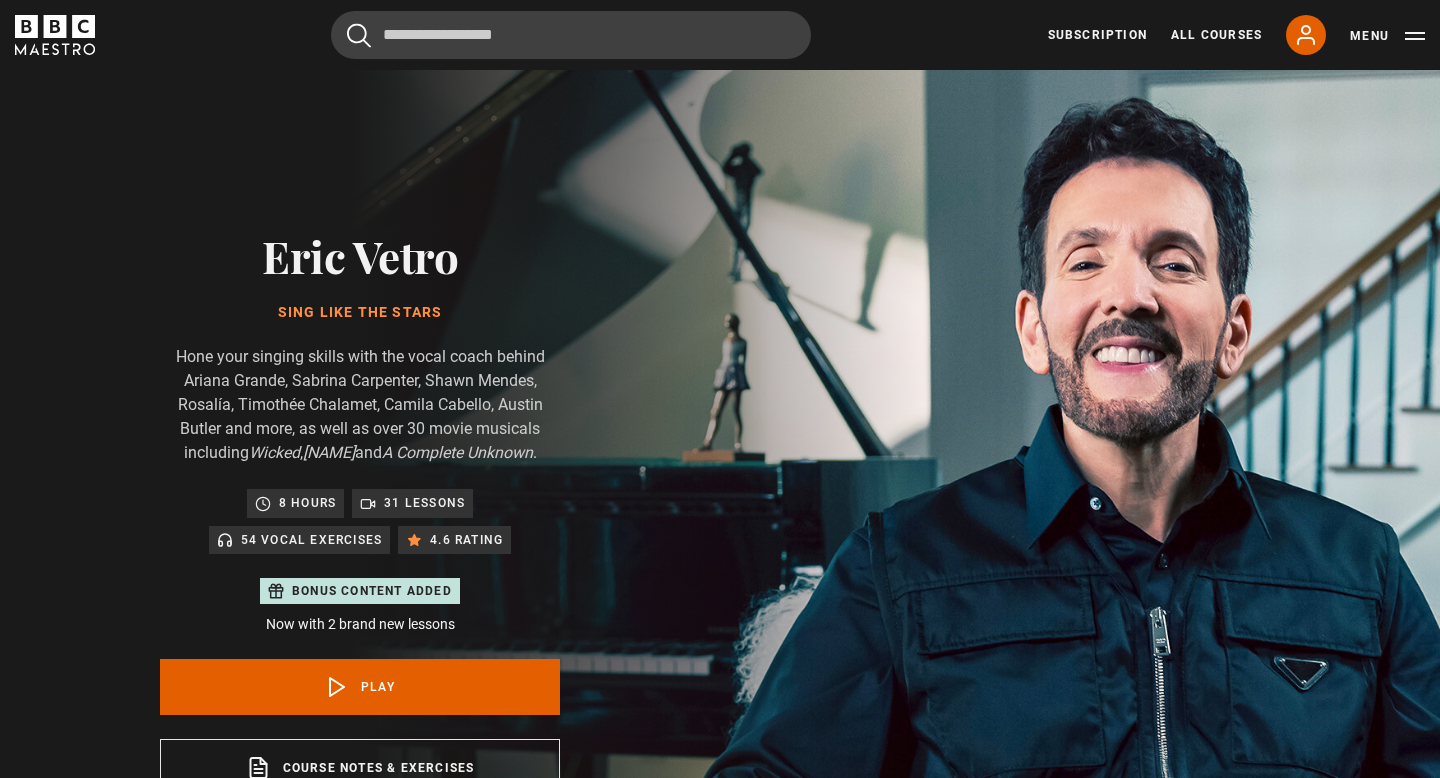 scroll, scrollTop: 956, scrollLeft: 0, axis: vertical 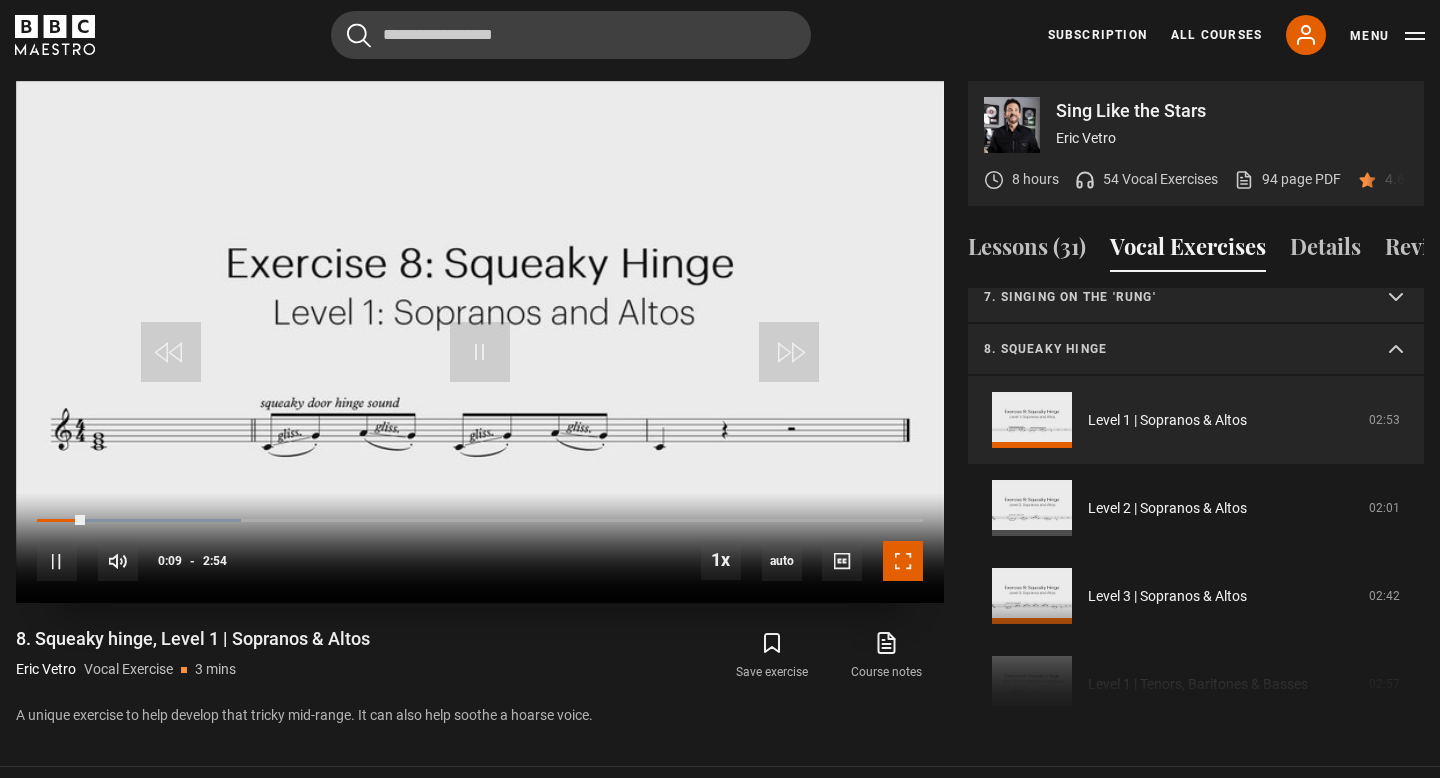click at bounding box center (903, 561) 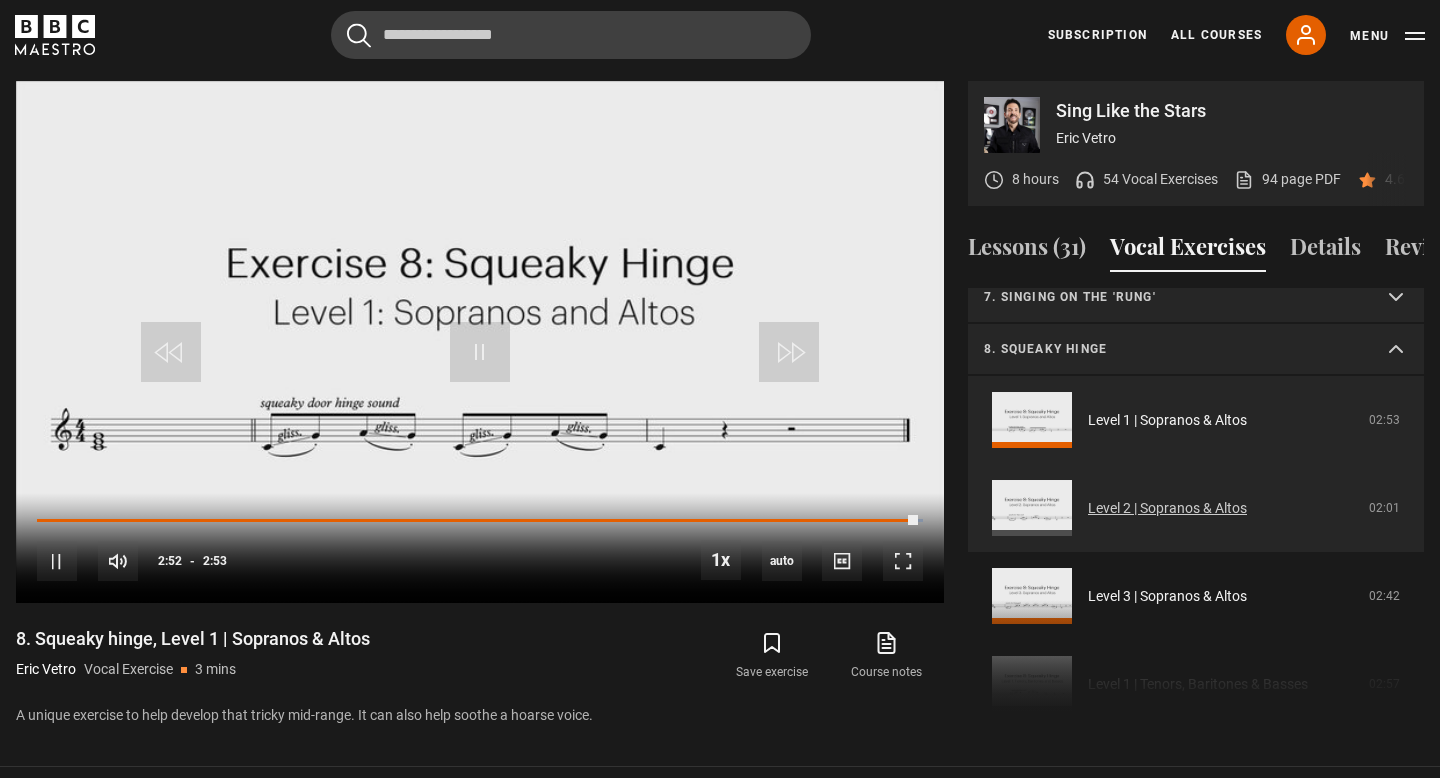 click on "Level 2 | Sopranos & Altos" at bounding box center [1167, 508] 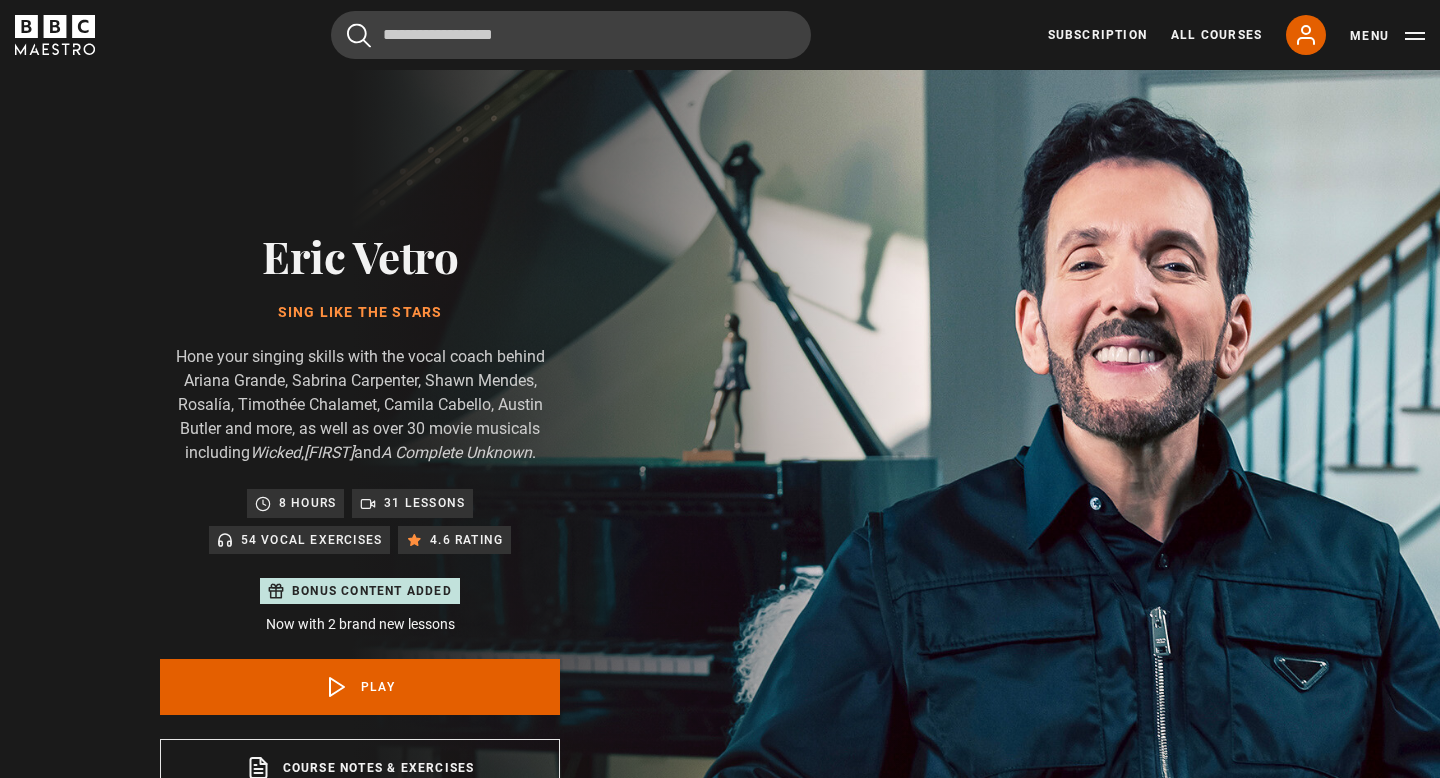 scroll, scrollTop: 956, scrollLeft: 0, axis: vertical 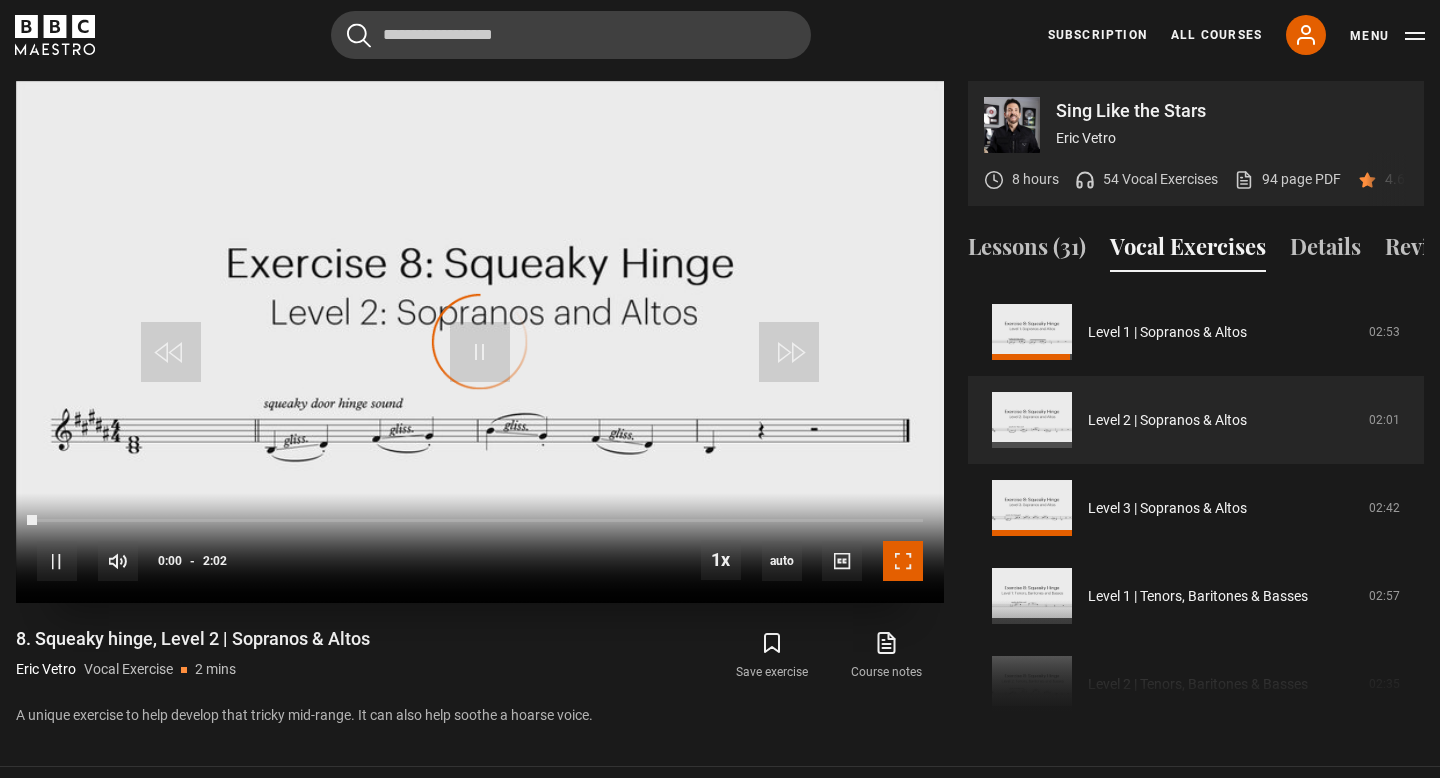 click at bounding box center [903, 561] 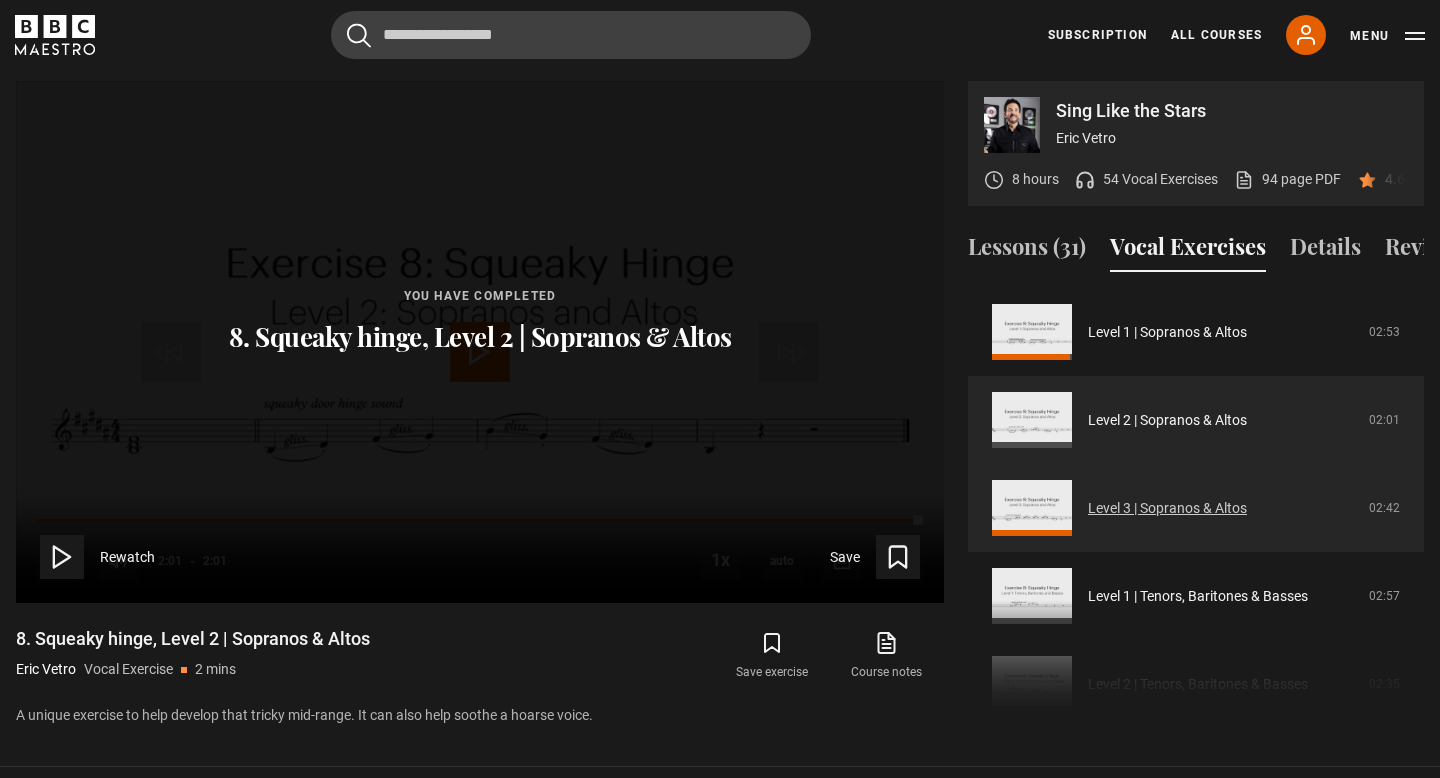 click on "Level 3 | Sopranos & Altos" at bounding box center (1167, 508) 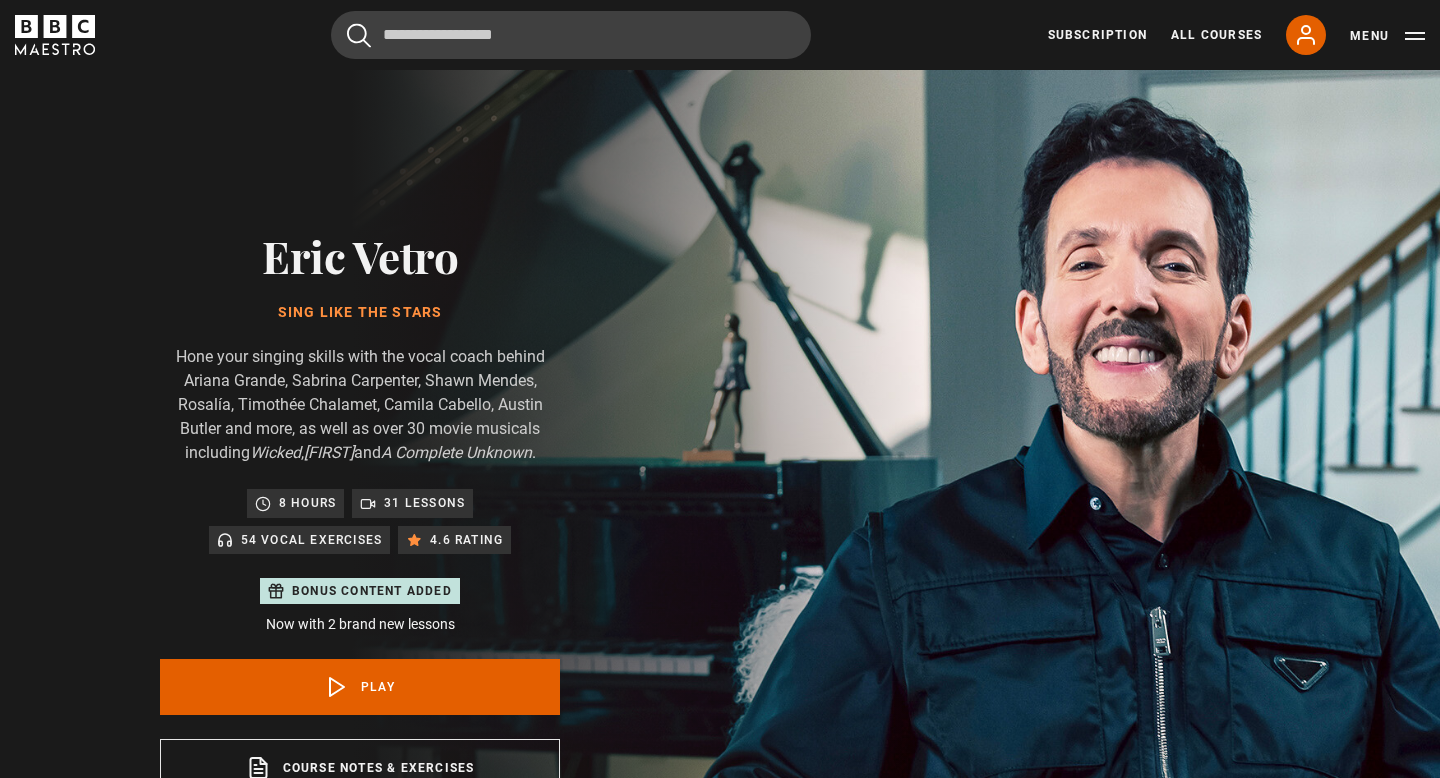 scroll, scrollTop: 956, scrollLeft: 0, axis: vertical 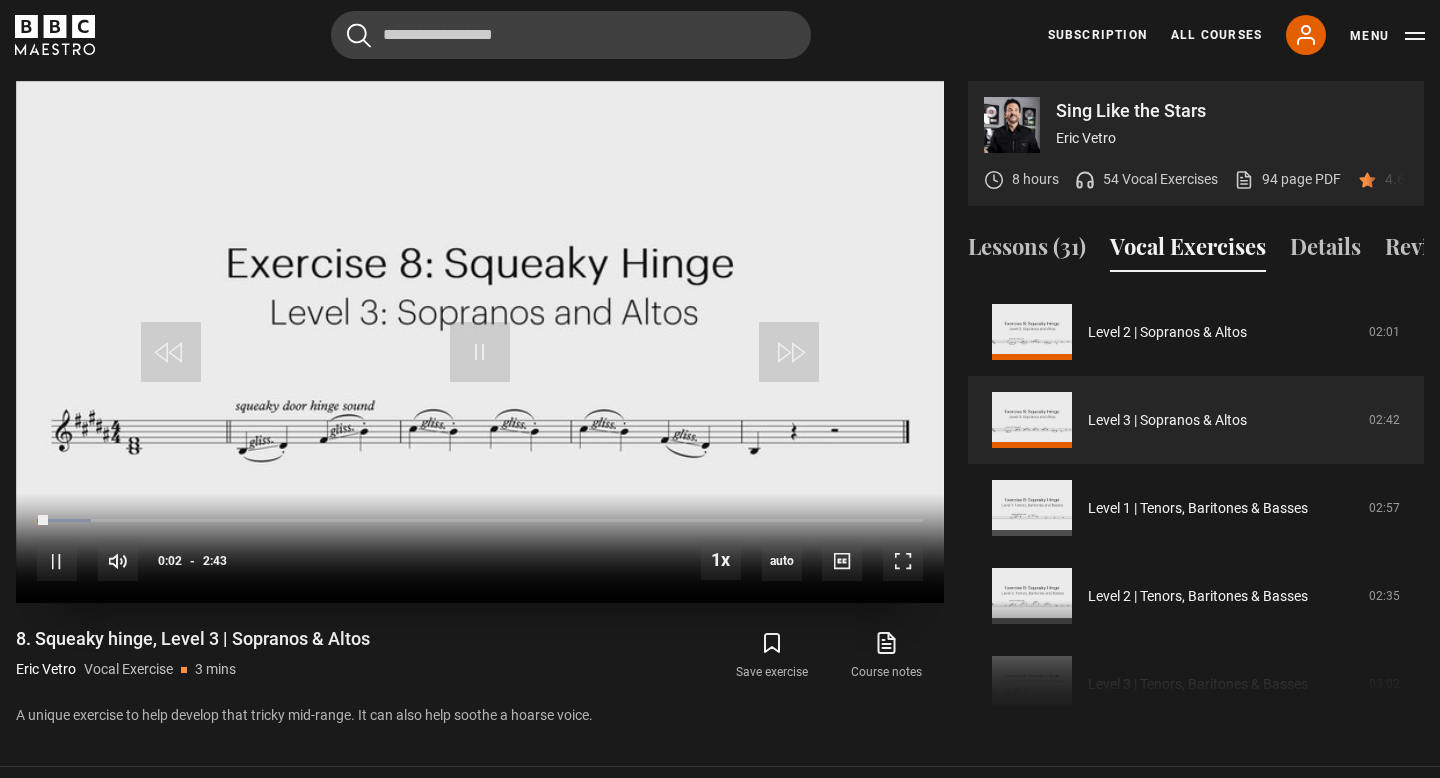 click on "10s Skip Back 10 seconds Pause 10s Skip Forward 10 seconds Loaded :  6.13% 0:02 Pause Mute Current Time  0:02 - Duration  2:43 1x Playback Rate 2x 1.5x 1x , selected 0.5x auto Quality 360p 720p 1080p 2160p Auto , selected Captions captions off , selected English  Captions" at bounding box center (480, 548) 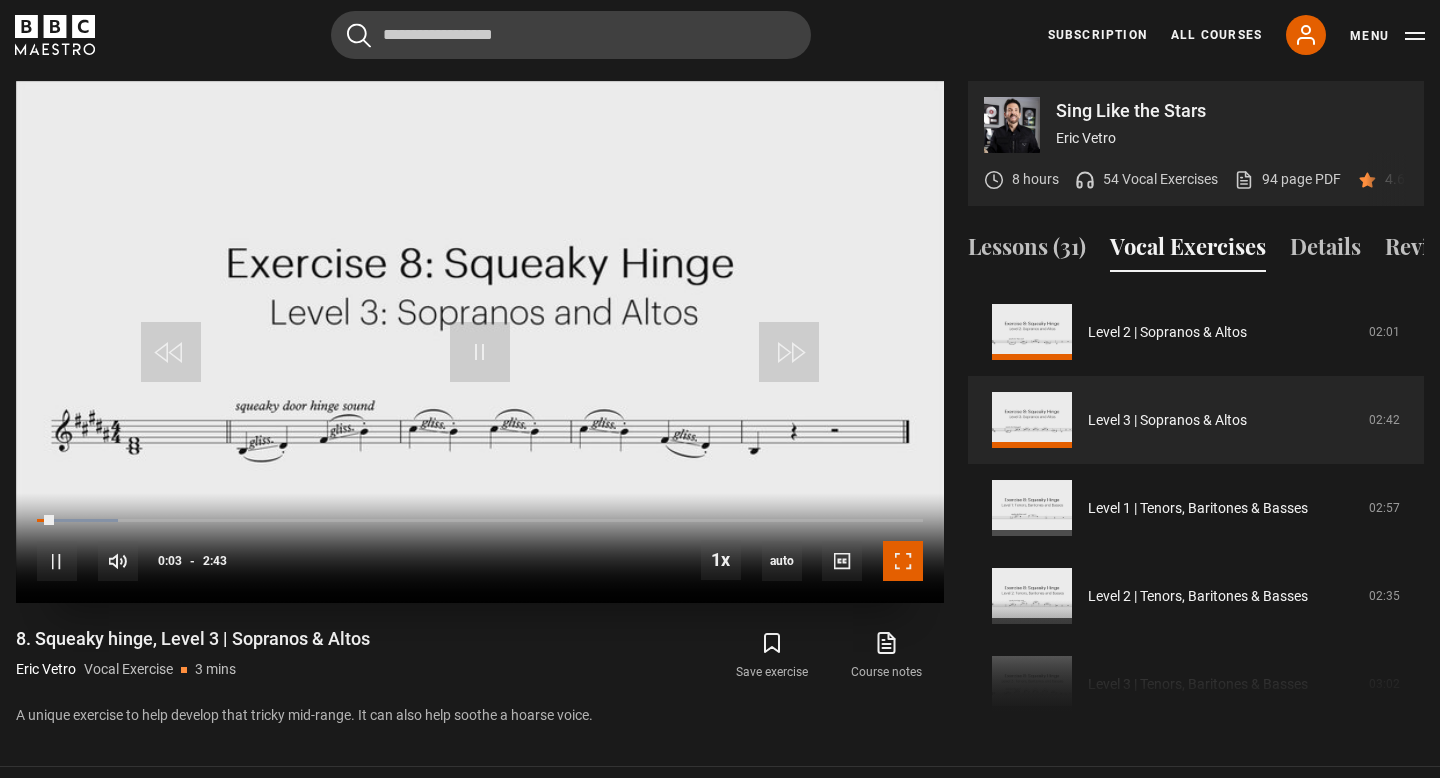 click at bounding box center [903, 561] 